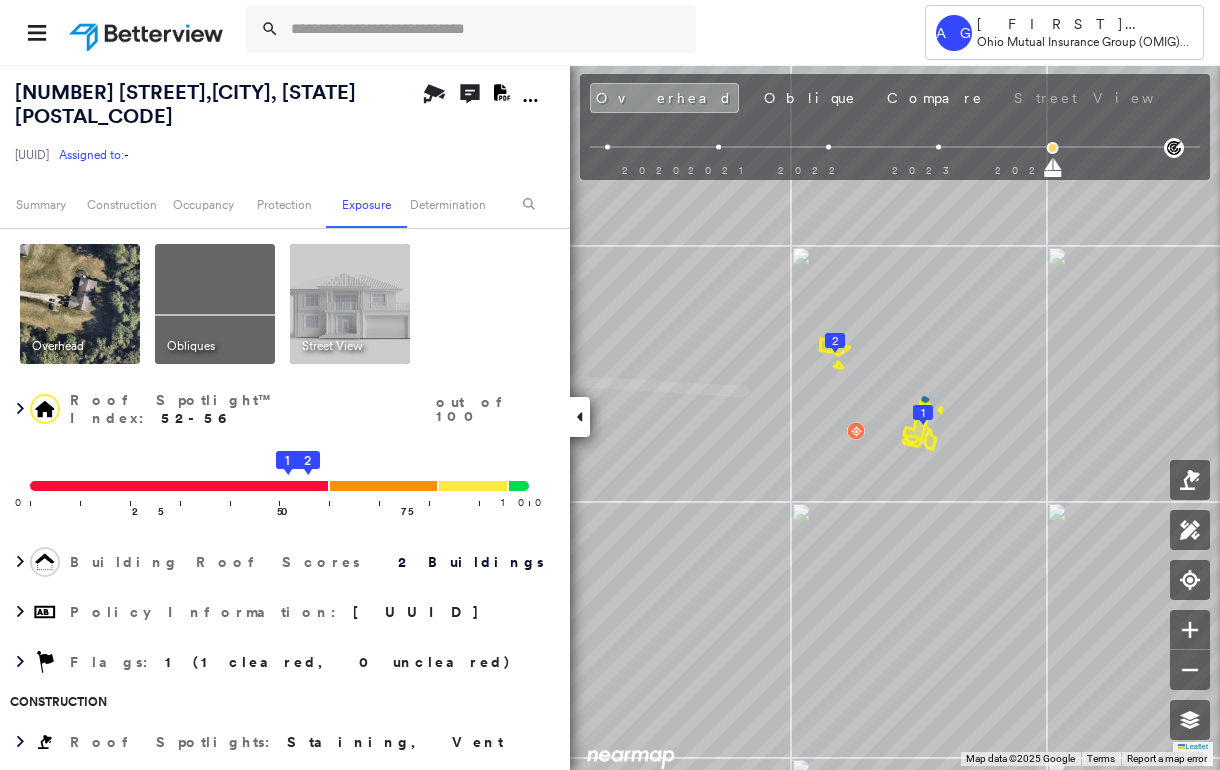 scroll, scrollTop: 0, scrollLeft: 0, axis: both 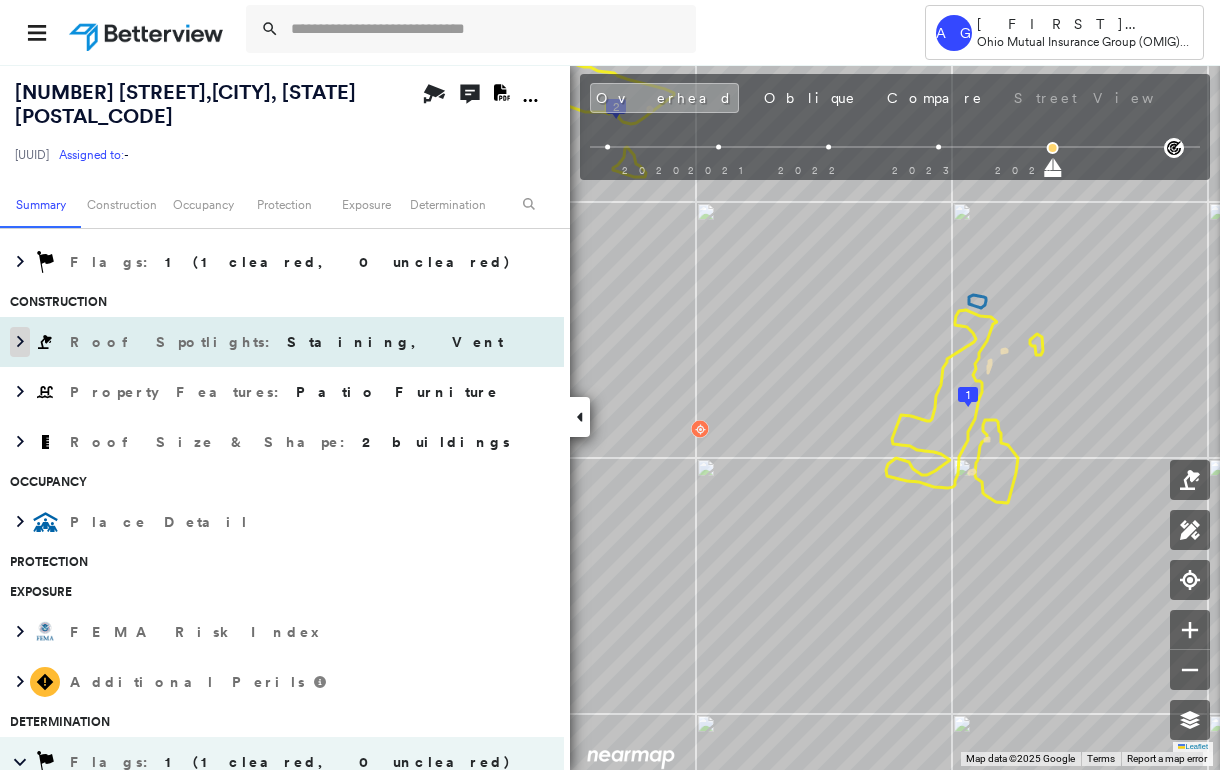 click 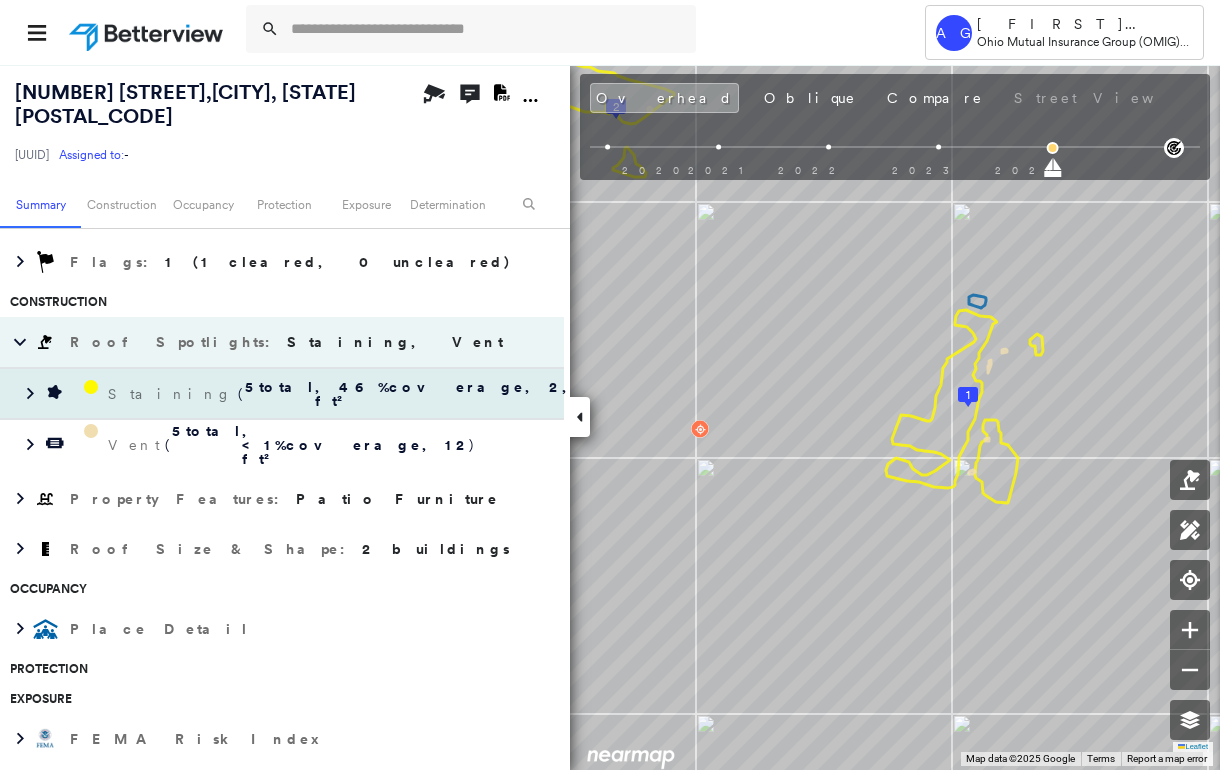 click 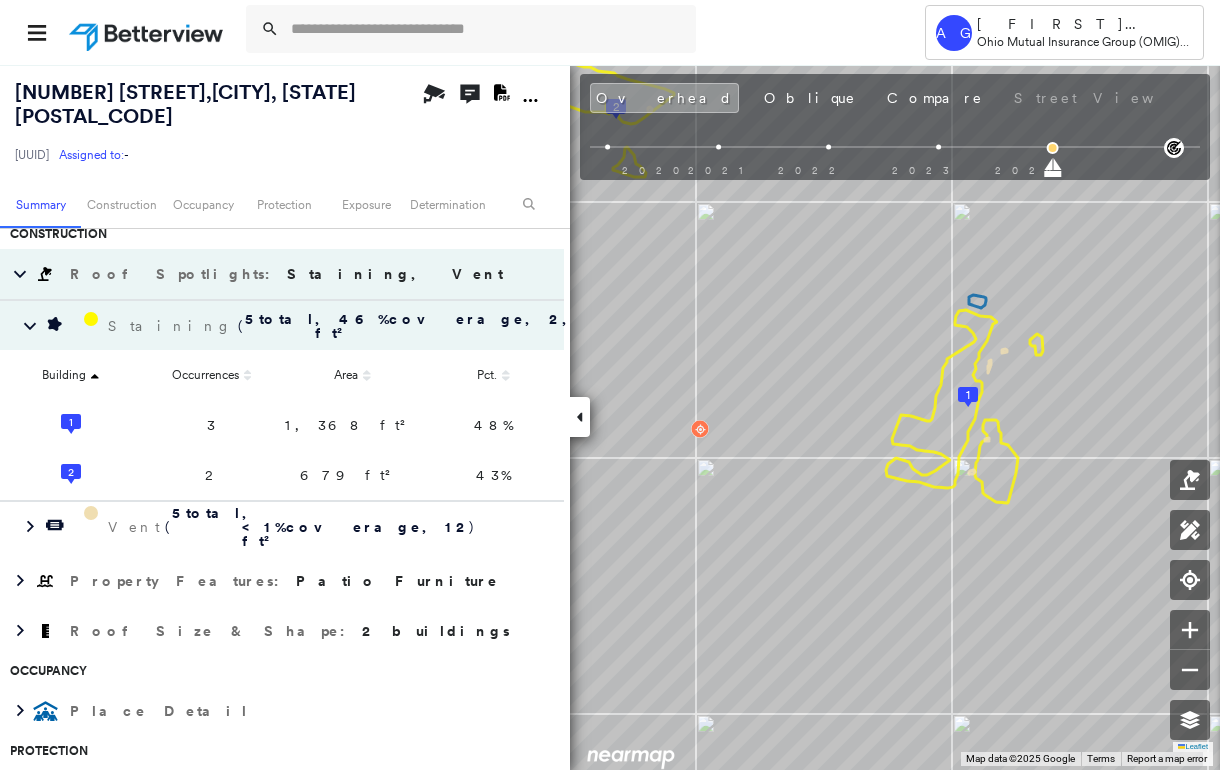 scroll, scrollTop: 483, scrollLeft: 0, axis: vertical 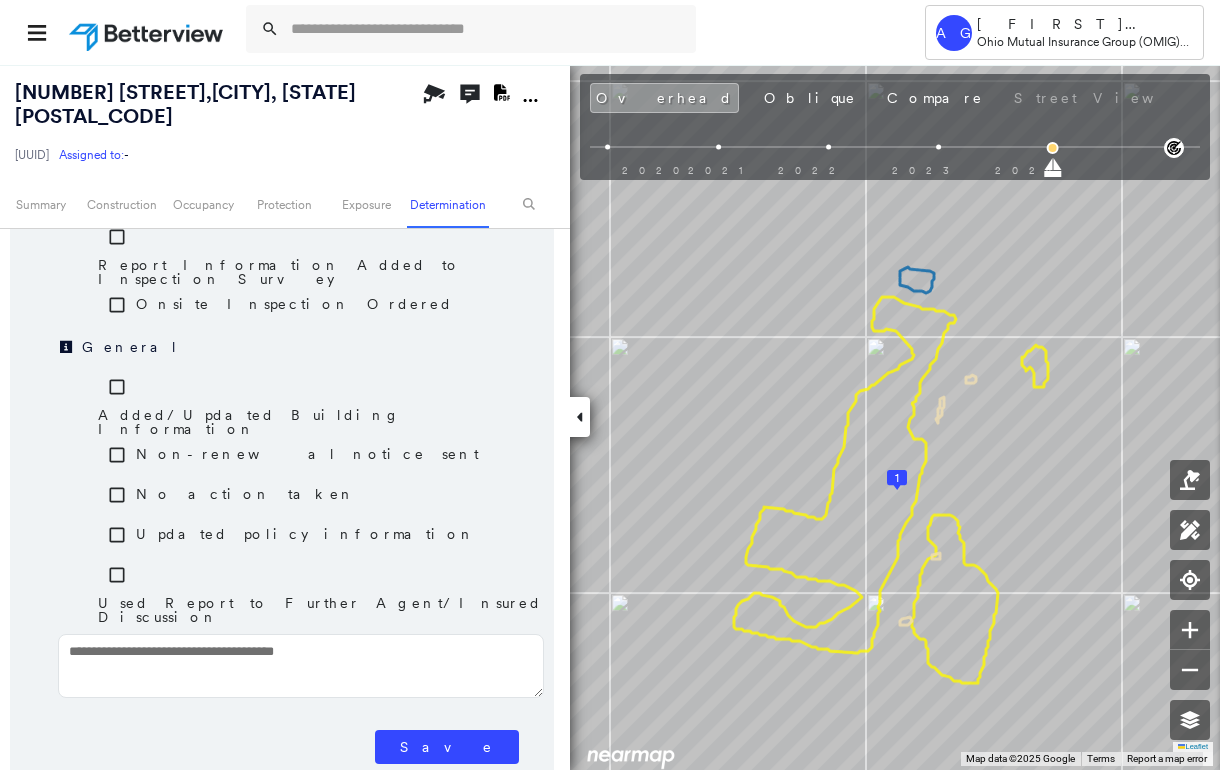 click on "Save" at bounding box center (447, 747) 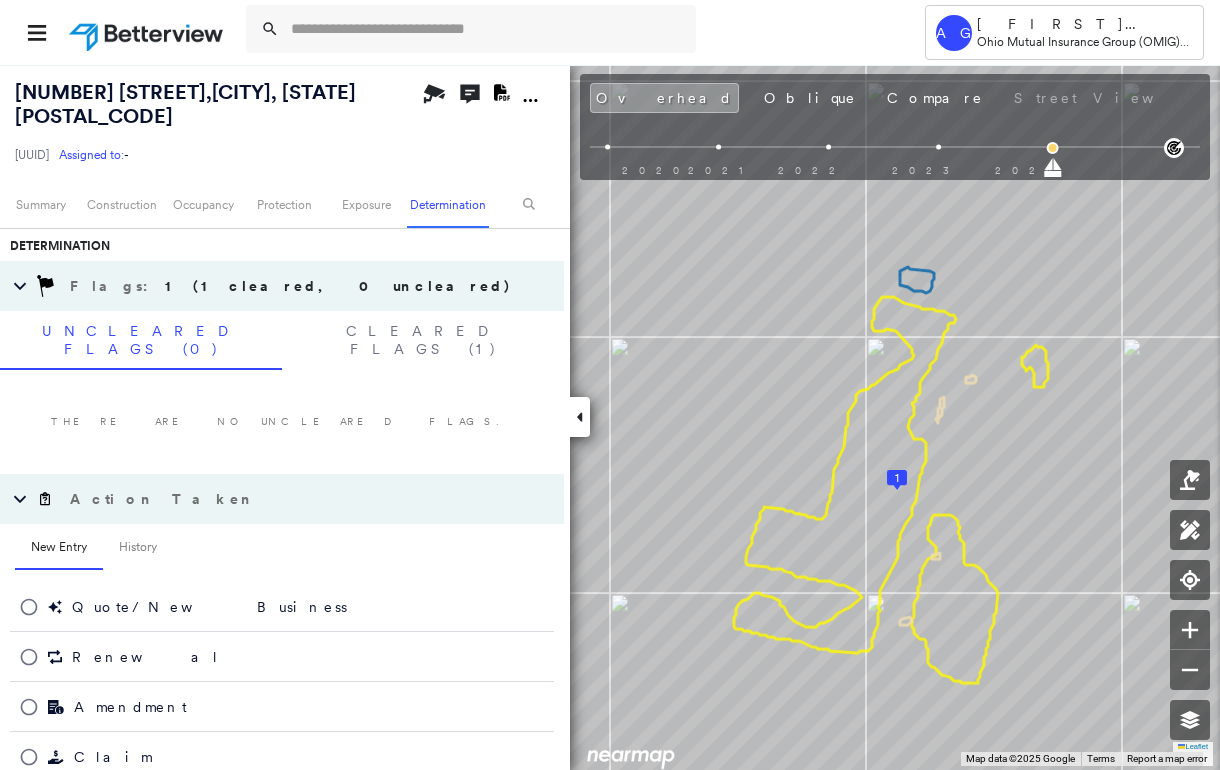 scroll, scrollTop: 1126, scrollLeft: 0, axis: vertical 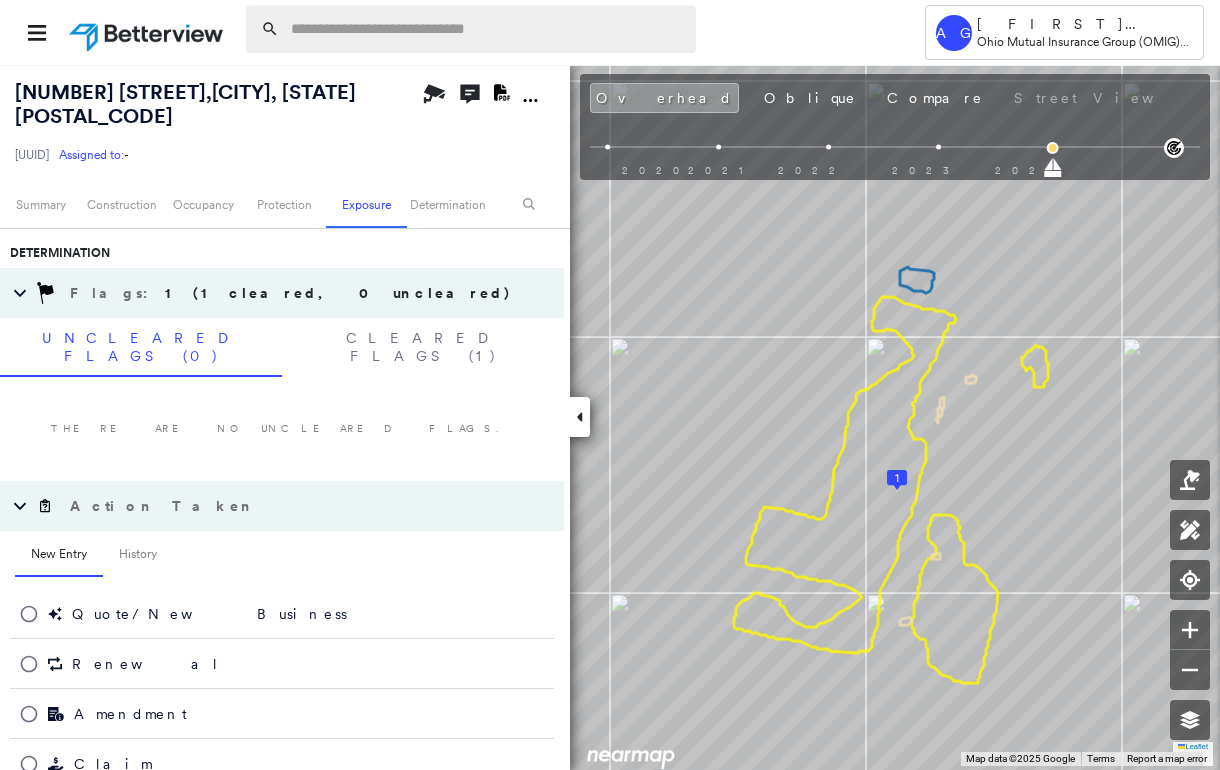 click at bounding box center (487, 29) 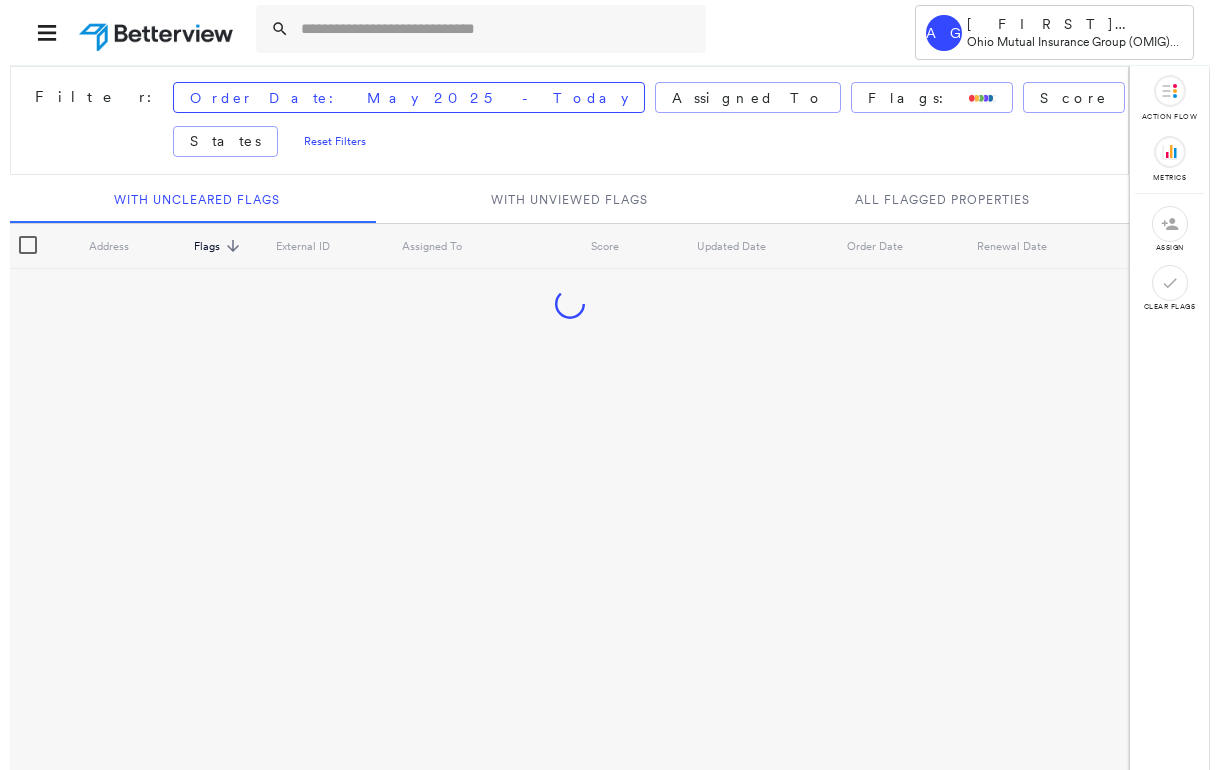 scroll, scrollTop: 0, scrollLeft: 0, axis: both 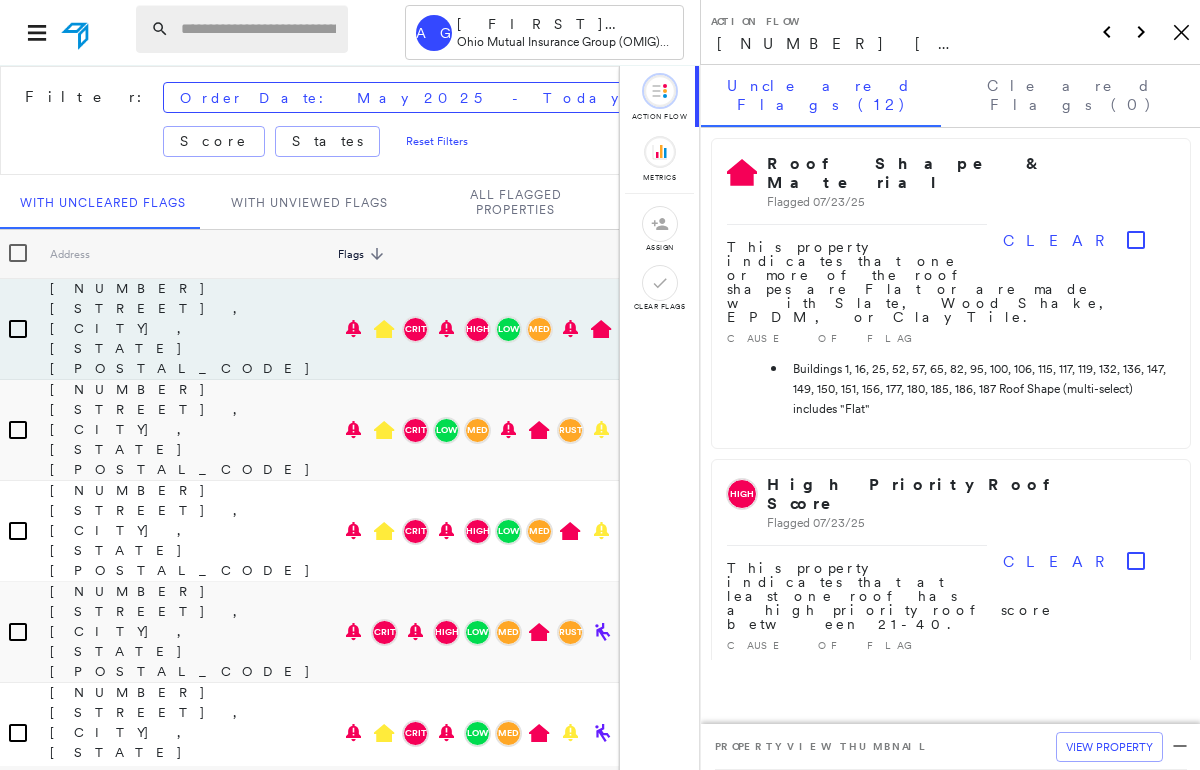 click at bounding box center (258, 29) 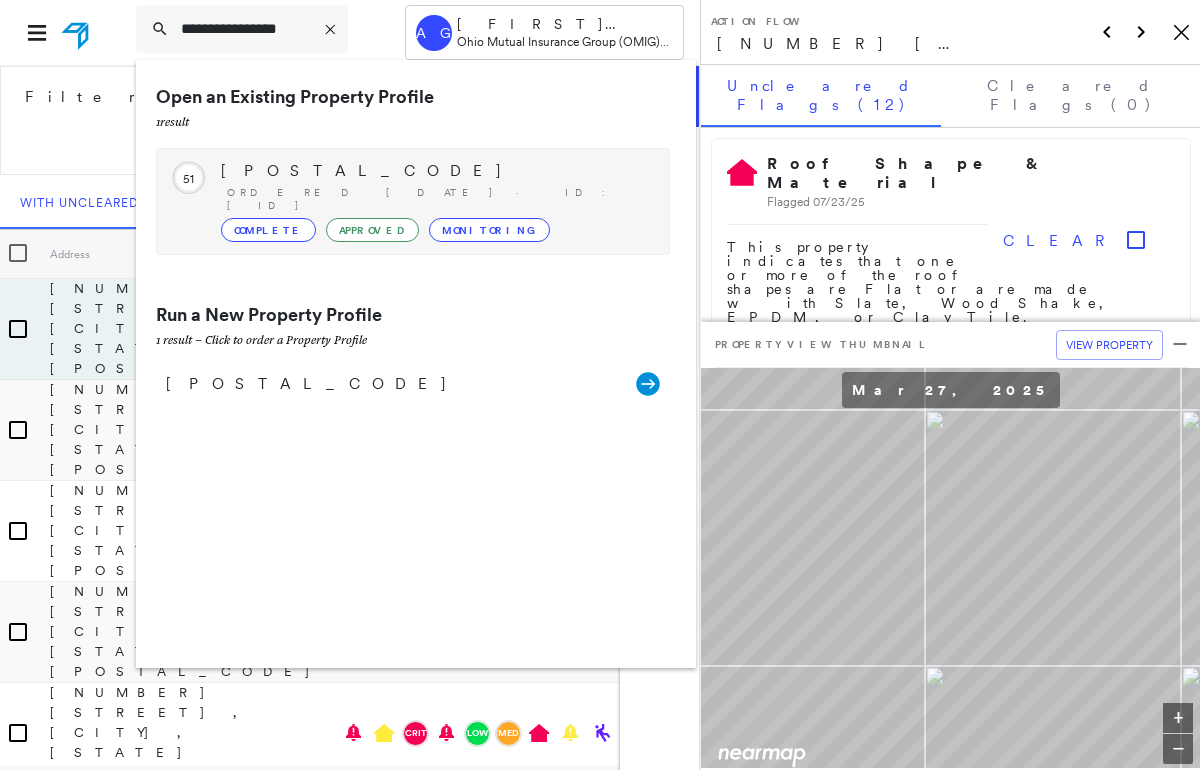 type on "**********" 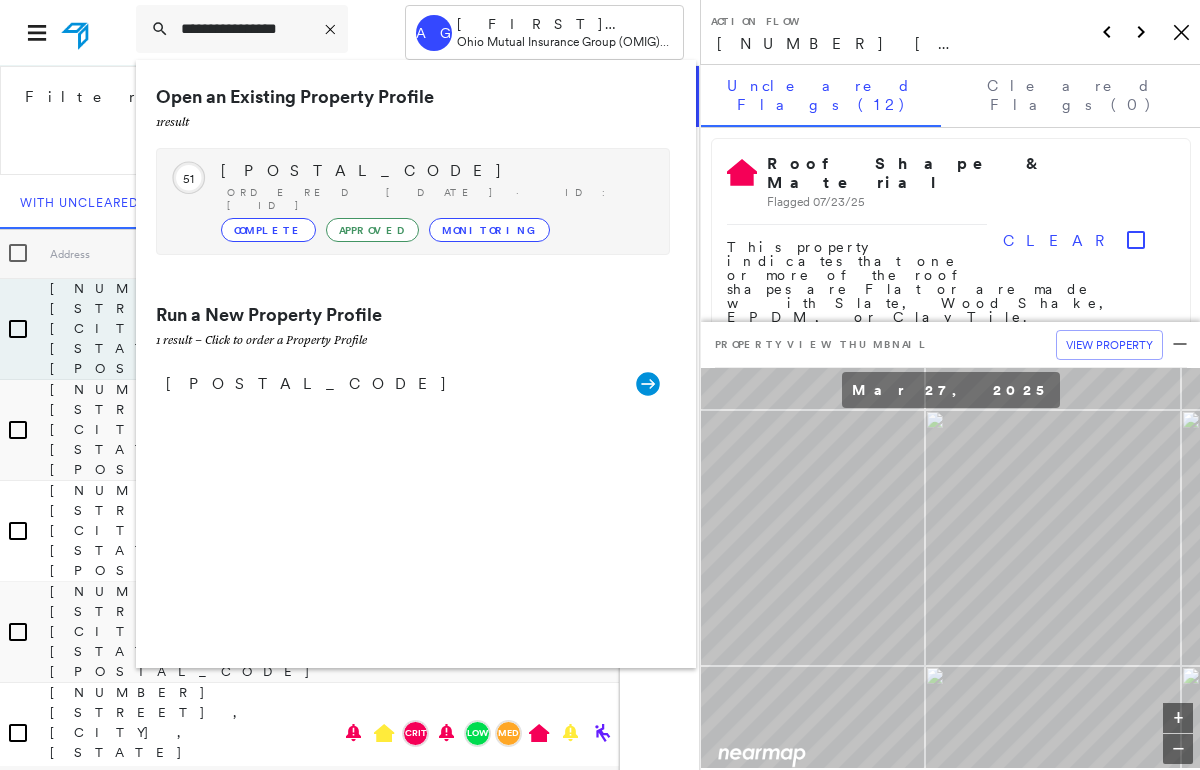 click on "7760 SEFTON PARK DR, COLUMBUS, OH 43235" at bounding box center [435, 171] 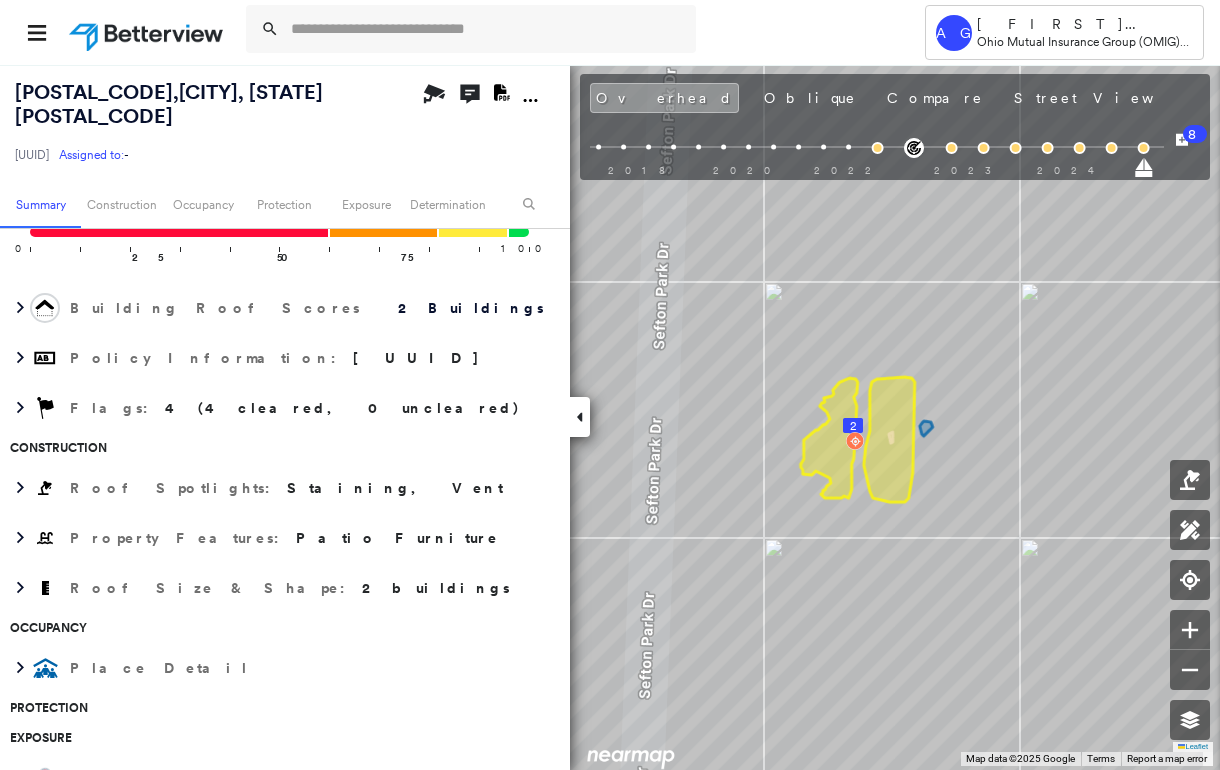 scroll, scrollTop: 266, scrollLeft: 0, axis: vertical 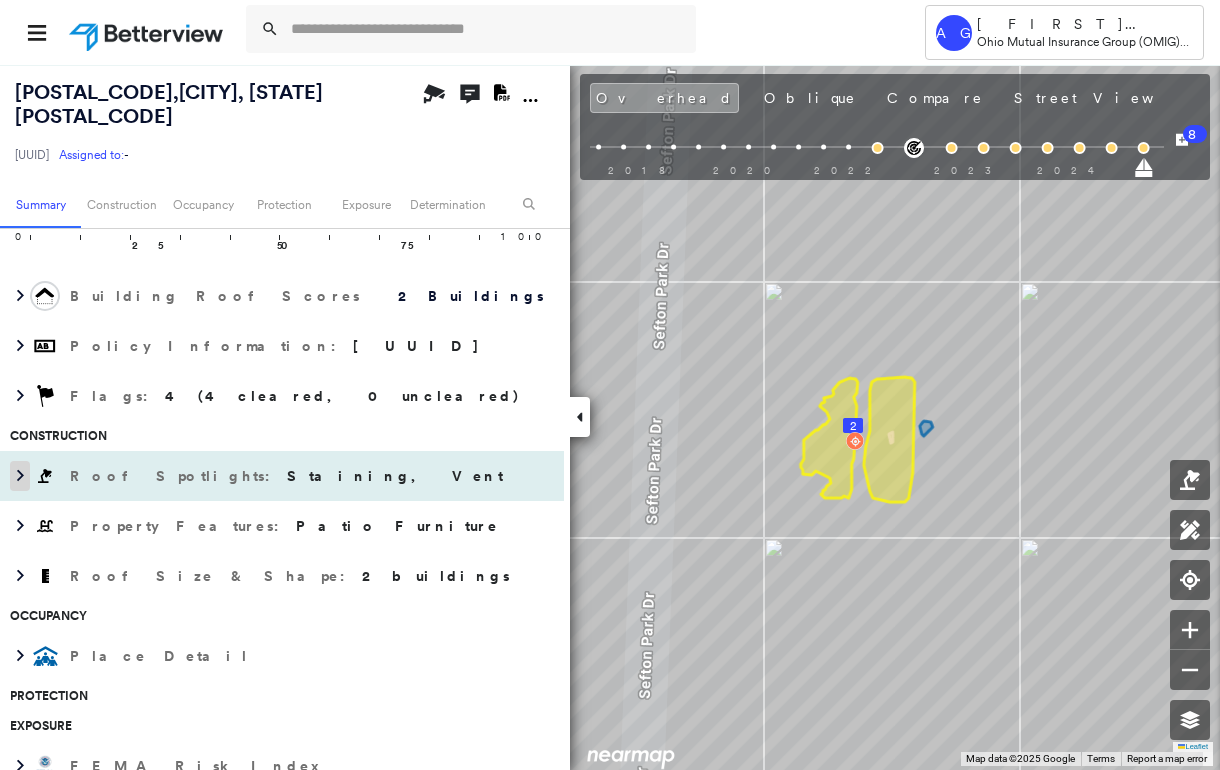 click 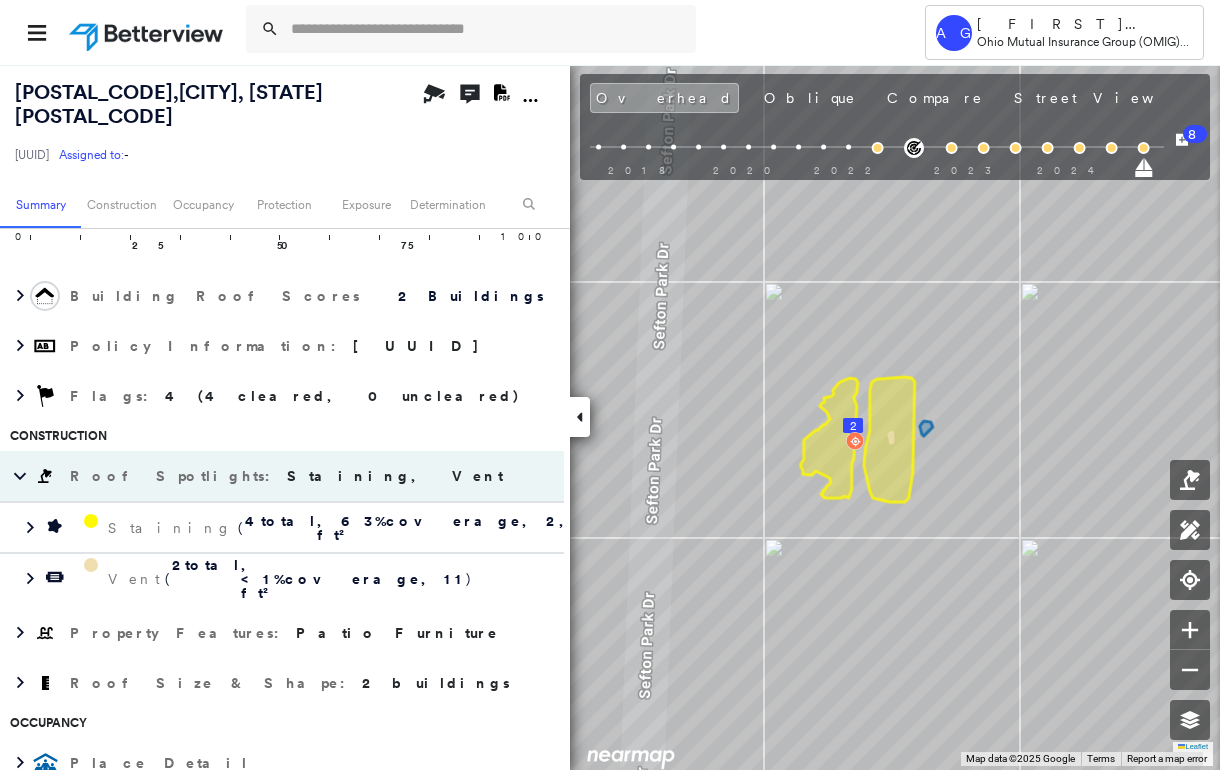 scroll, scrollTop: 400, scrollLeft: 0, axis: vertical 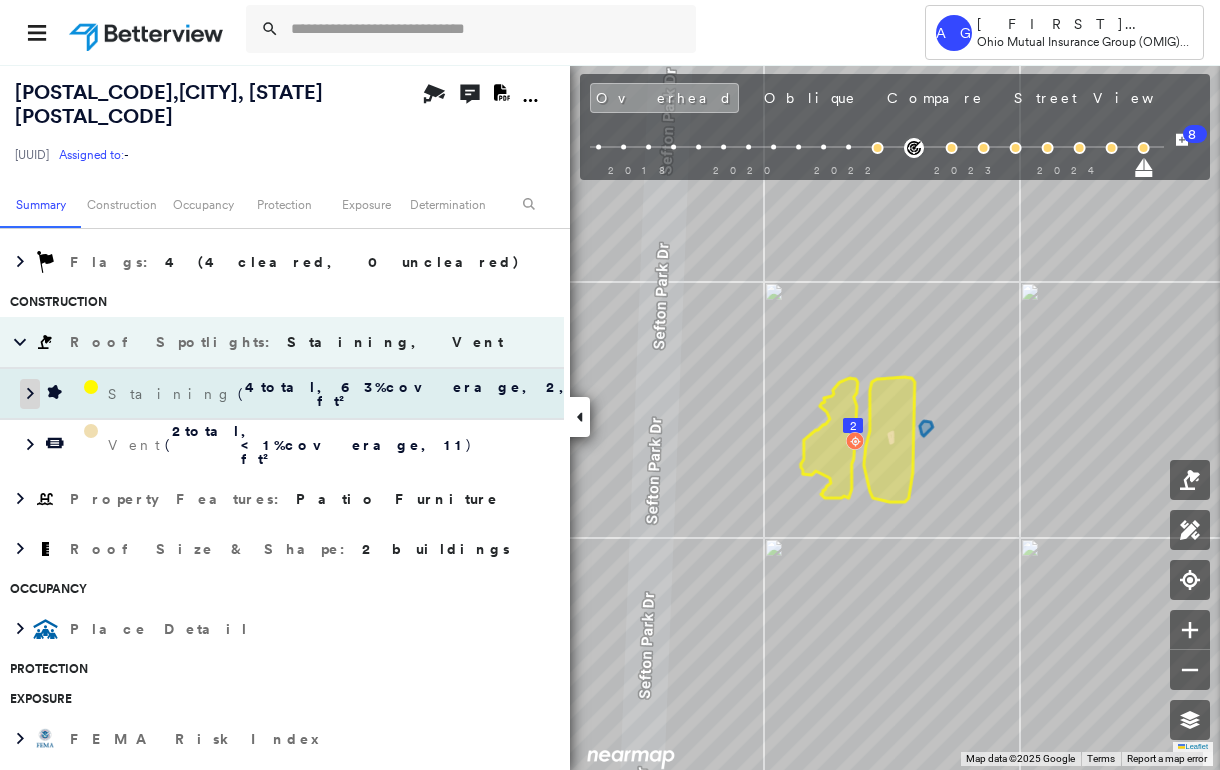 click at bounding box center [30, 394] 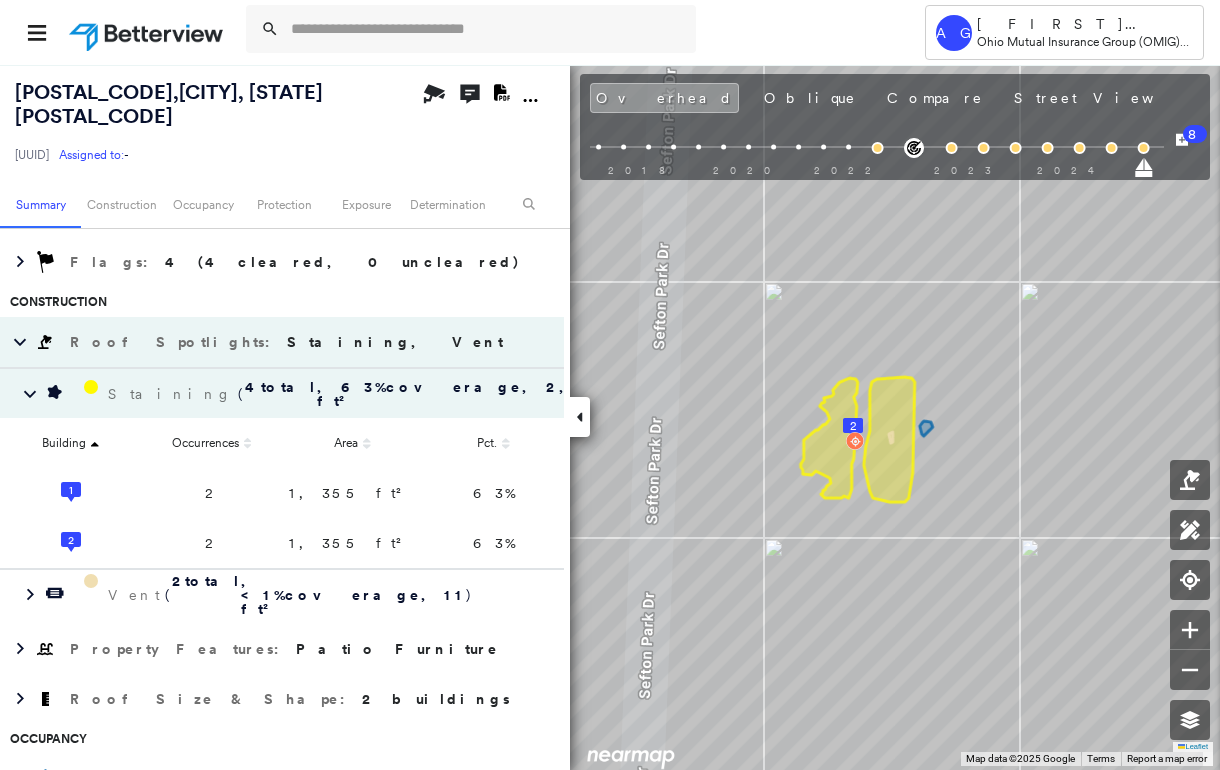 scroll, scrollTop: 533, scrollLeft: 0, axis: vertical 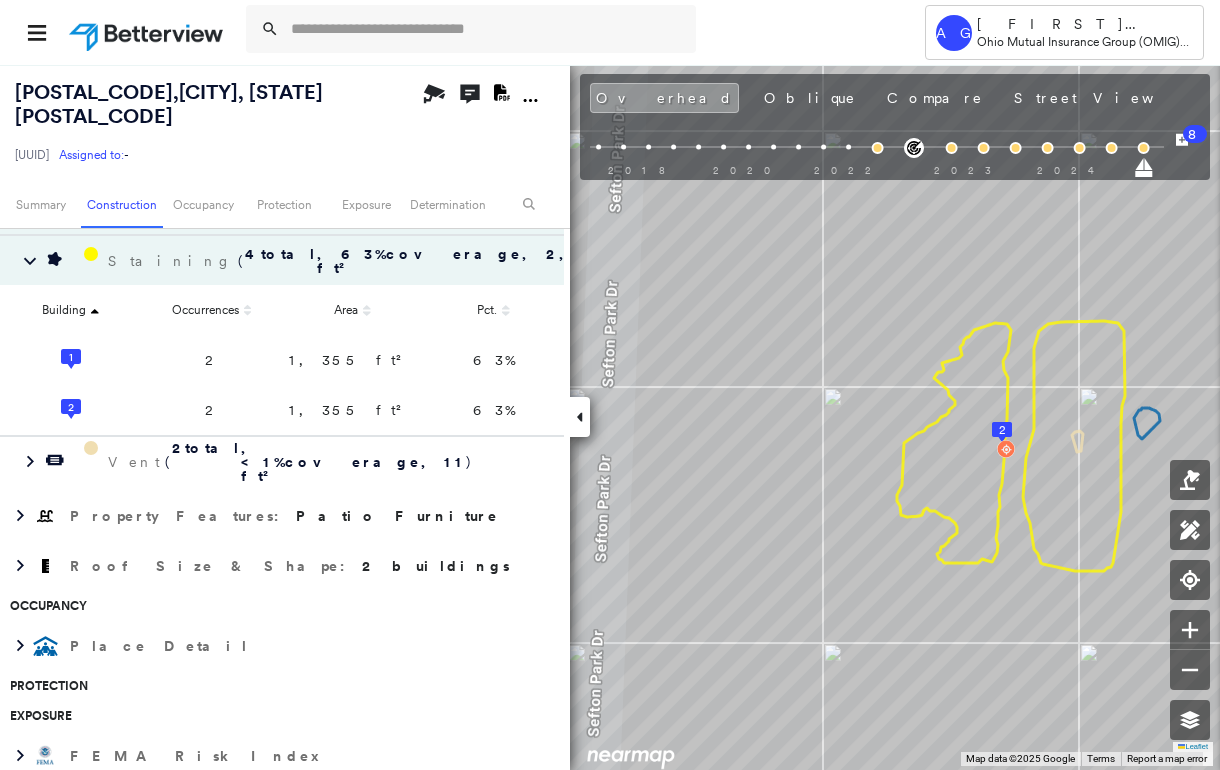 click on "Tower AG Amy Greene Ohio Mutual Insurance Group (OMIG)  -   PL 7760 SEFTON PARK DR ,  COLUMBUS, OH 43235 779603c1-1aec-4555-9ff9-19934e35c8a4 Assigned to:  - Assigned to:  - 779603c1-1aec-4555-9ff9-19934e35c8a4 Assigned to:  - Open Comments Download PDF Report Summary Construction Occupancy Protection Exposure Determination Overhead Obliques Street View Roof Spotlight™ Index :  51-51 out of 100 0 100 25 50 75 1 Building Roof Scores 2 Buildings Policy Information :  779603c1-1aec-4555-9ff9-19934e35c8a4 Flags :  4 (4 cleared, 0 uncleared) Construction Roof Spotlights :  Staining, Vent Staining ( 4  total ,  63 %  coverage,  2,711 ft² ) Building Occurrences Area Pct. 1 2 1,355 ft² 63 % 2 2 1,355 ft² 63 % Vent ( 2  total ,  <1 %  coverage,  11 ft² ) Property Features :  Patio Furniture Roof Size & Shape :  2 buildings  Occupancy Place Detail Protection Exposure FEMA Risk Index Additional Perils Determination Flags :  4 (4 cleared, 0 uncleared) Uncleared Flags (0) Cleared Flags  (4) Action Taken New Entry 8" at bounding box center (610, 385) 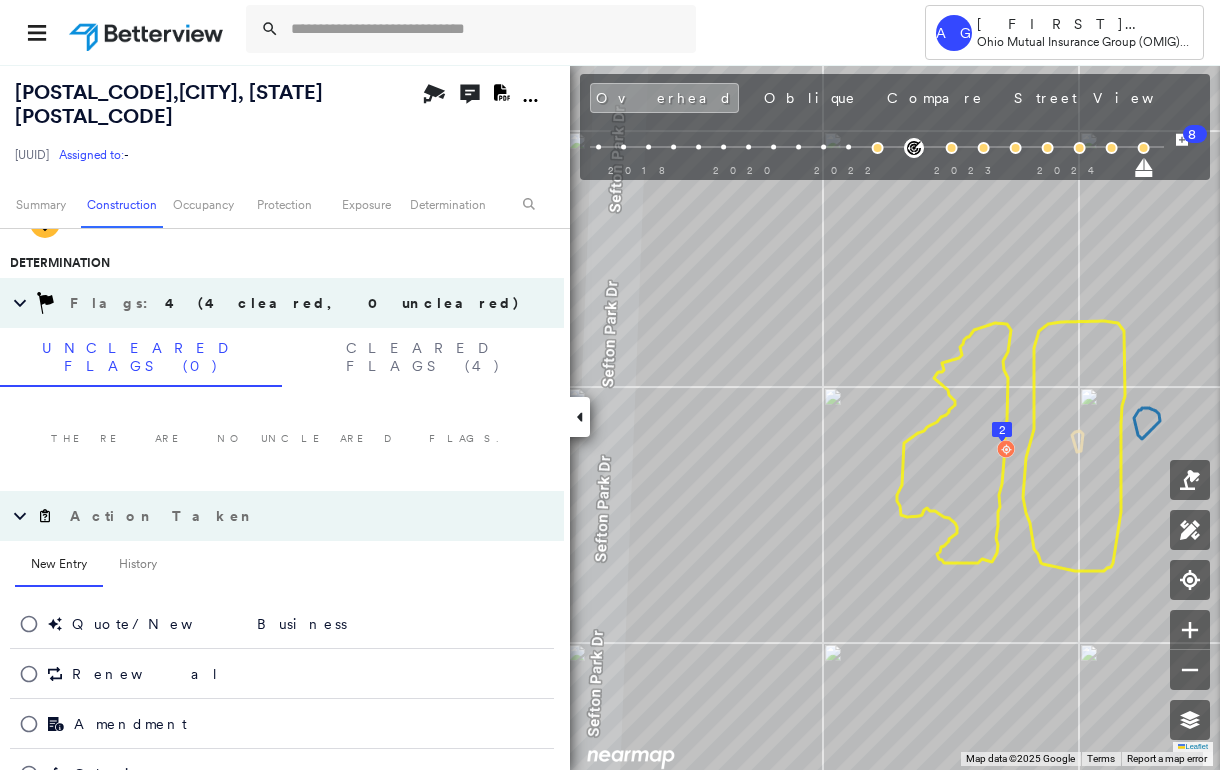 scroll, scrollTop: 1126, scrollLeft: 0, axis: vertical 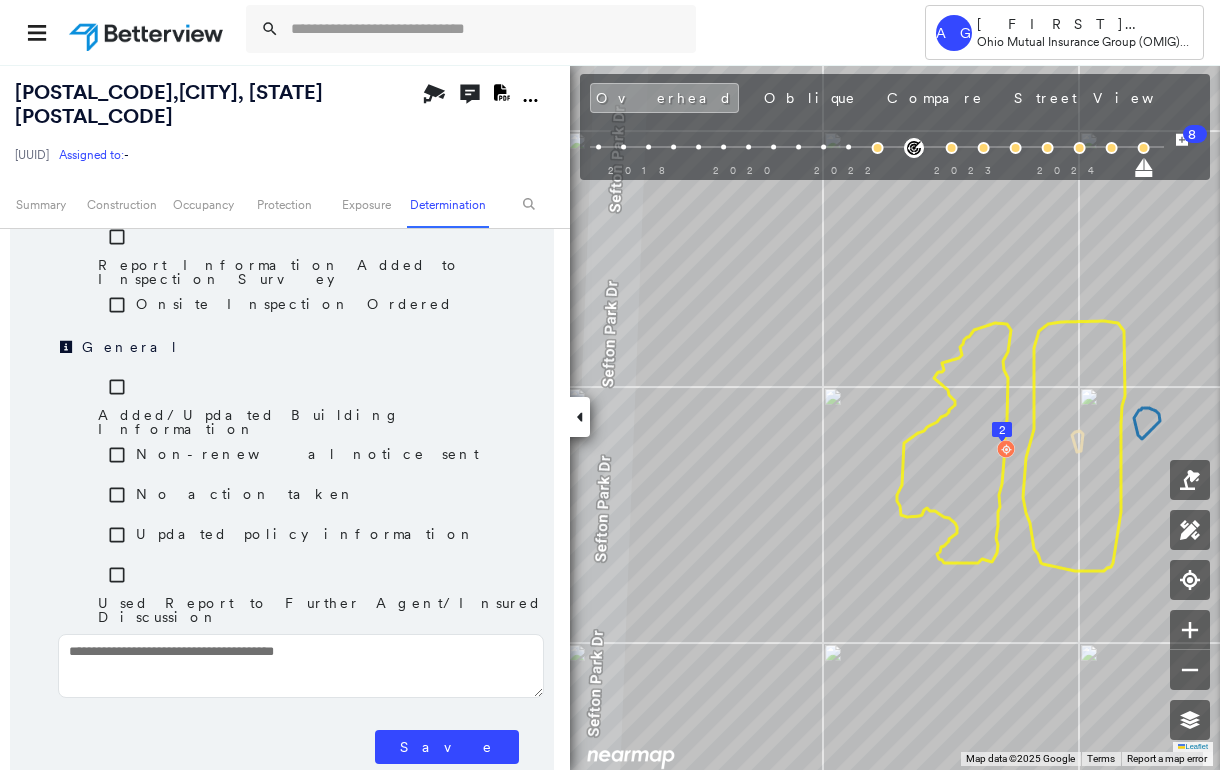 click on "Save" at bounding box center [447, 747] 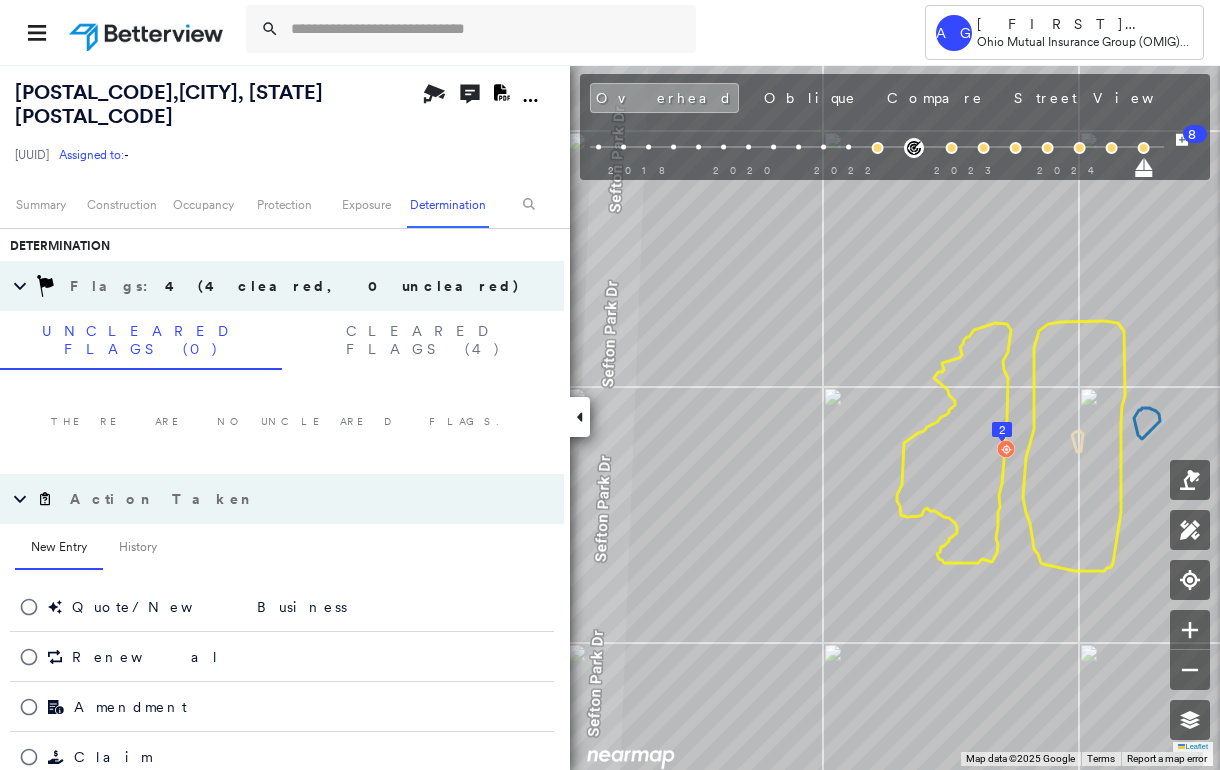 scroll, scrollTop: 1126, scrollLeft: 0, axis: vertical 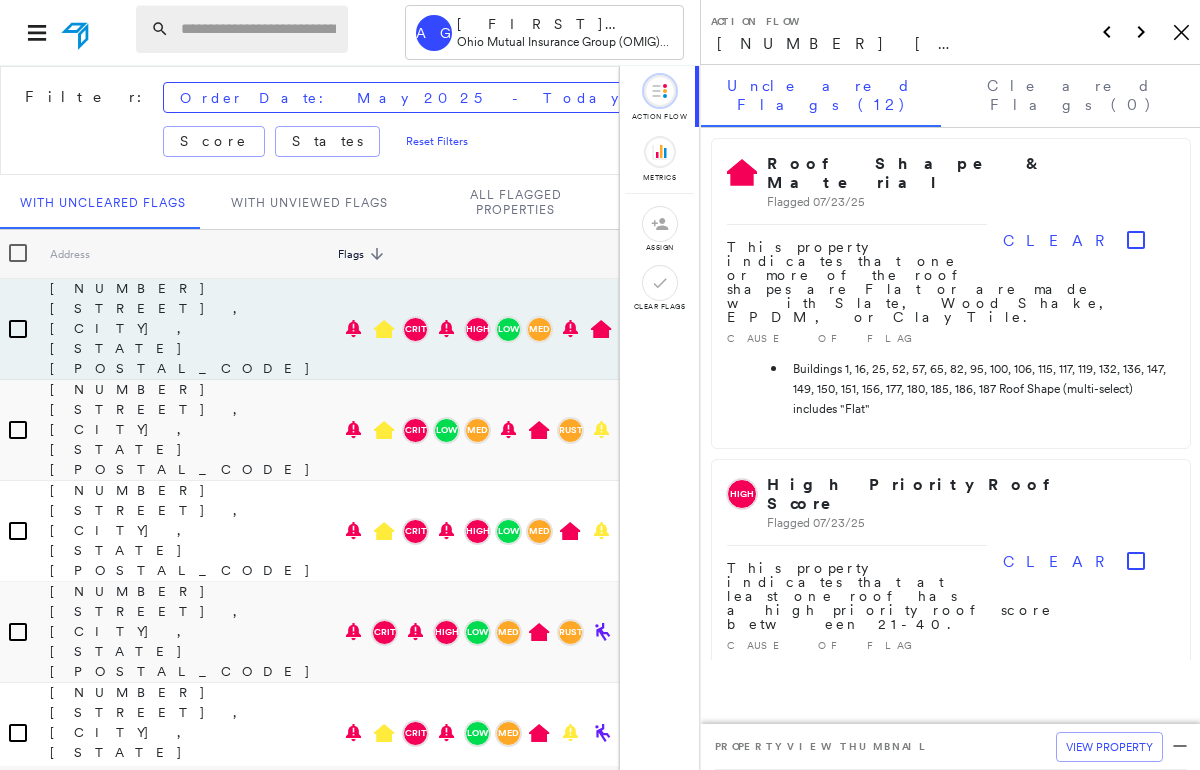 click at bounding box center (258, 29) 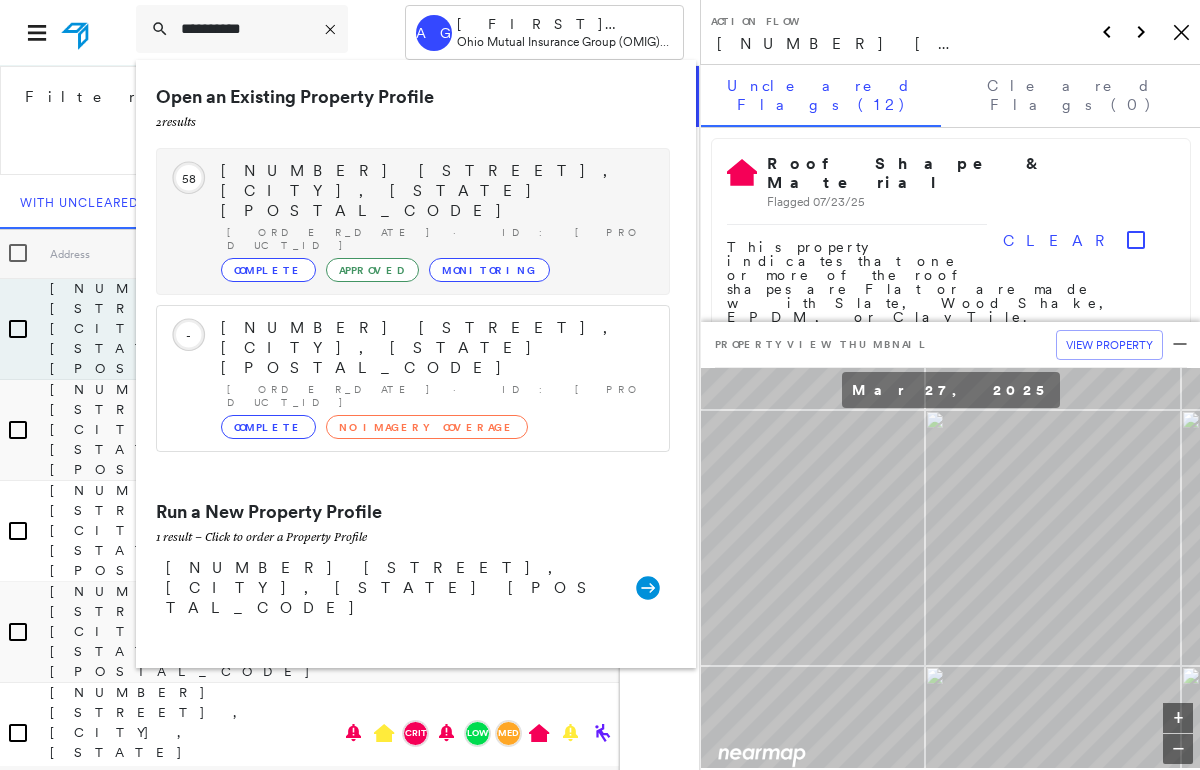 type on "**********" 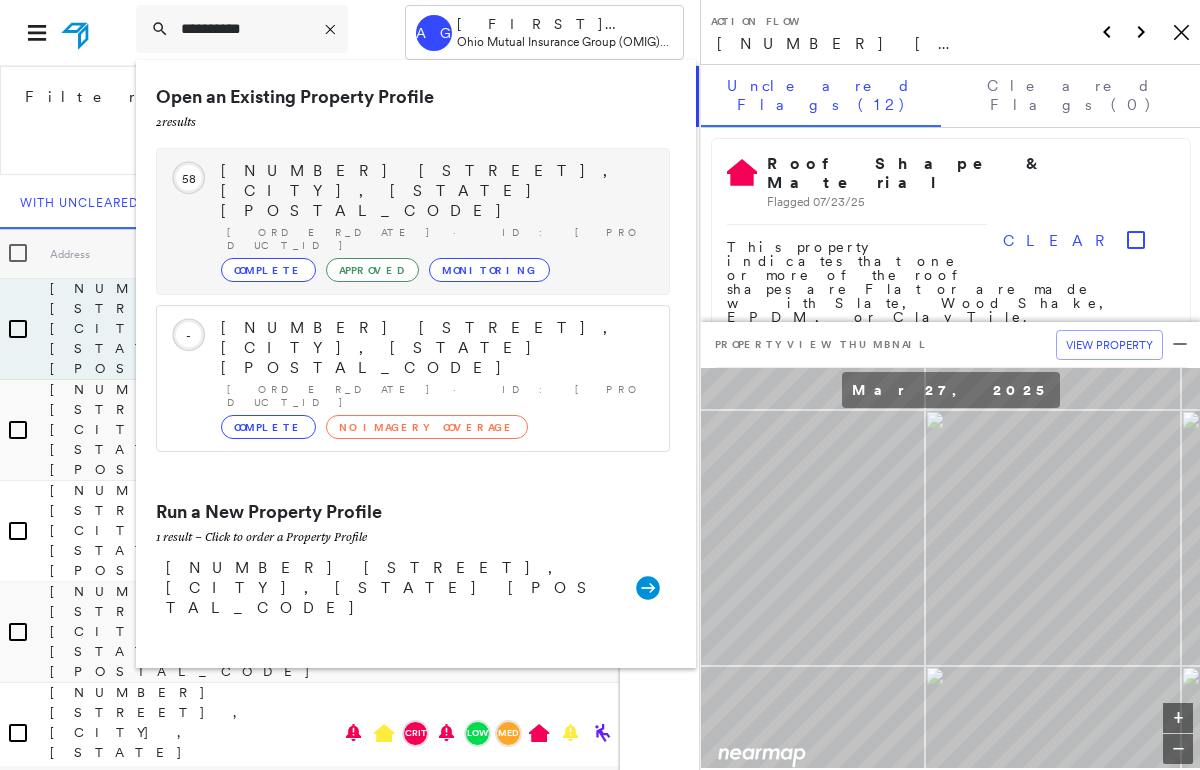 click on "210 FRAZEE, BOWLING GREEN, OH 43402" at bounding box center (435, 191) 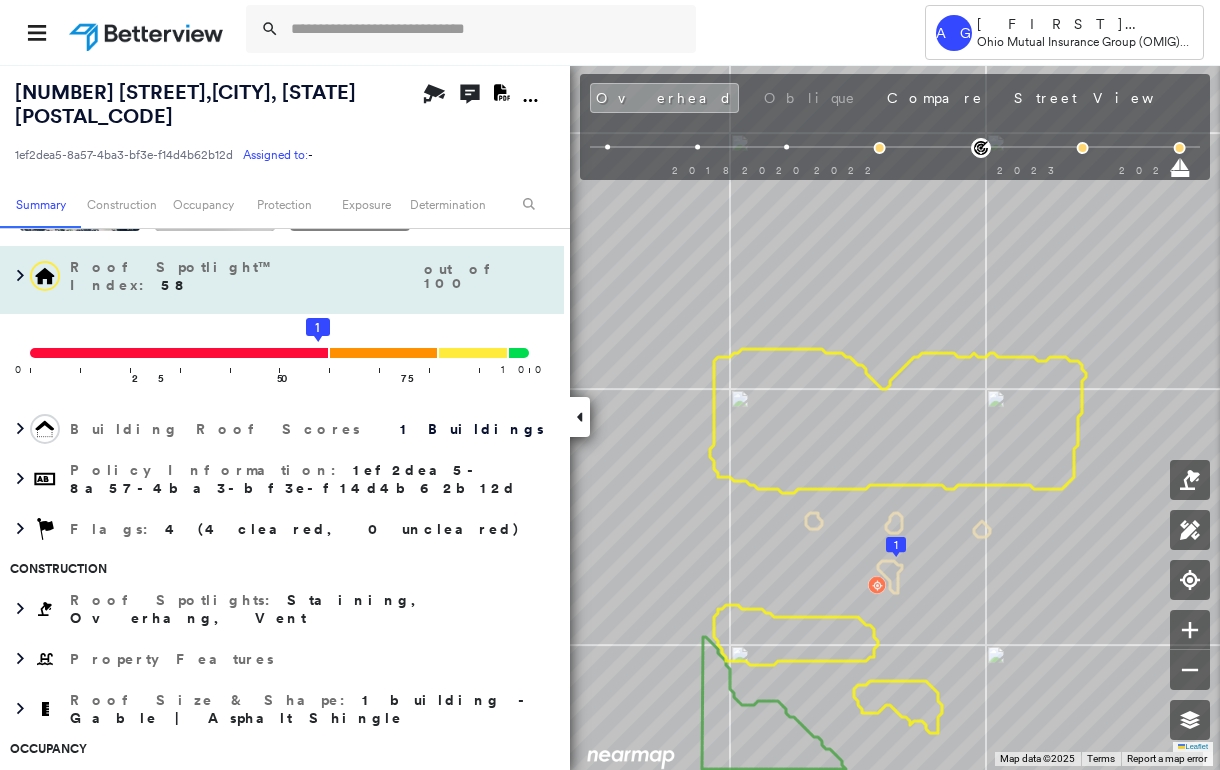 scroll, scrollTop: 0, scrollLeft: 0, axis: both 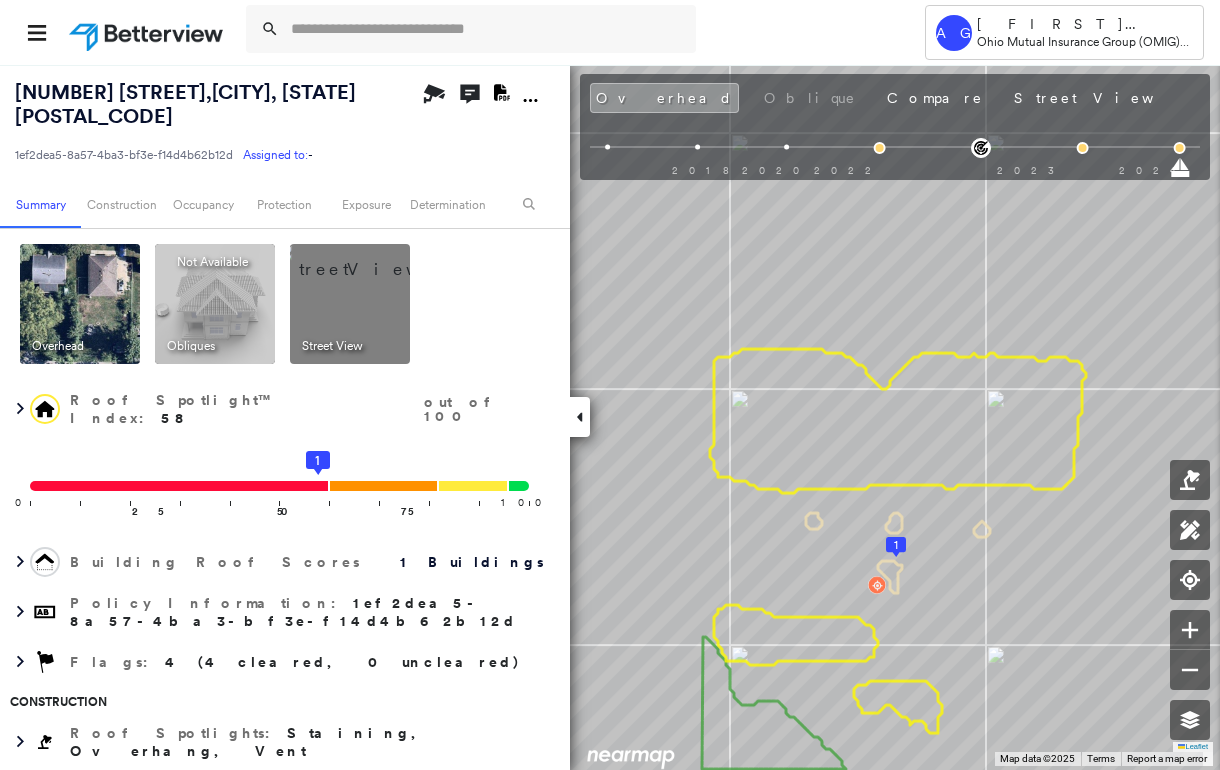 click at bounding box center [374, 259] 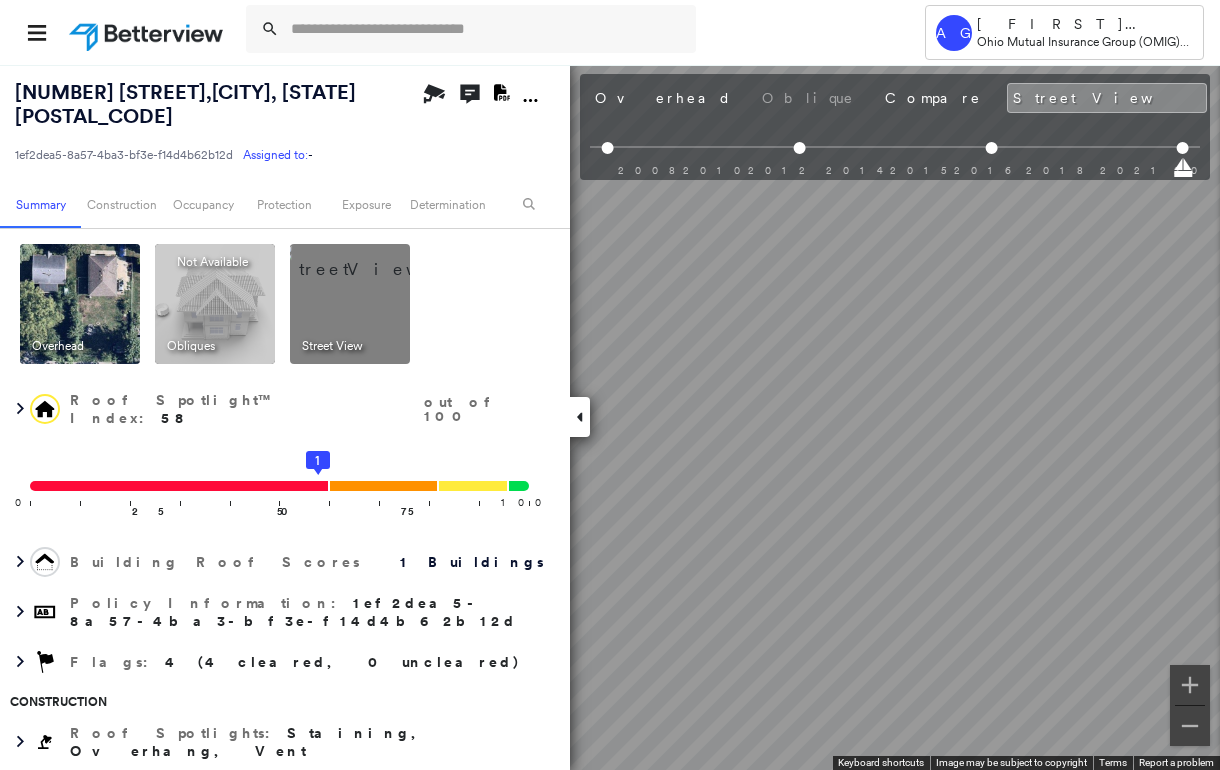 scroll, scrollTop: 0, scrollLeft: 41, axis: horizontal 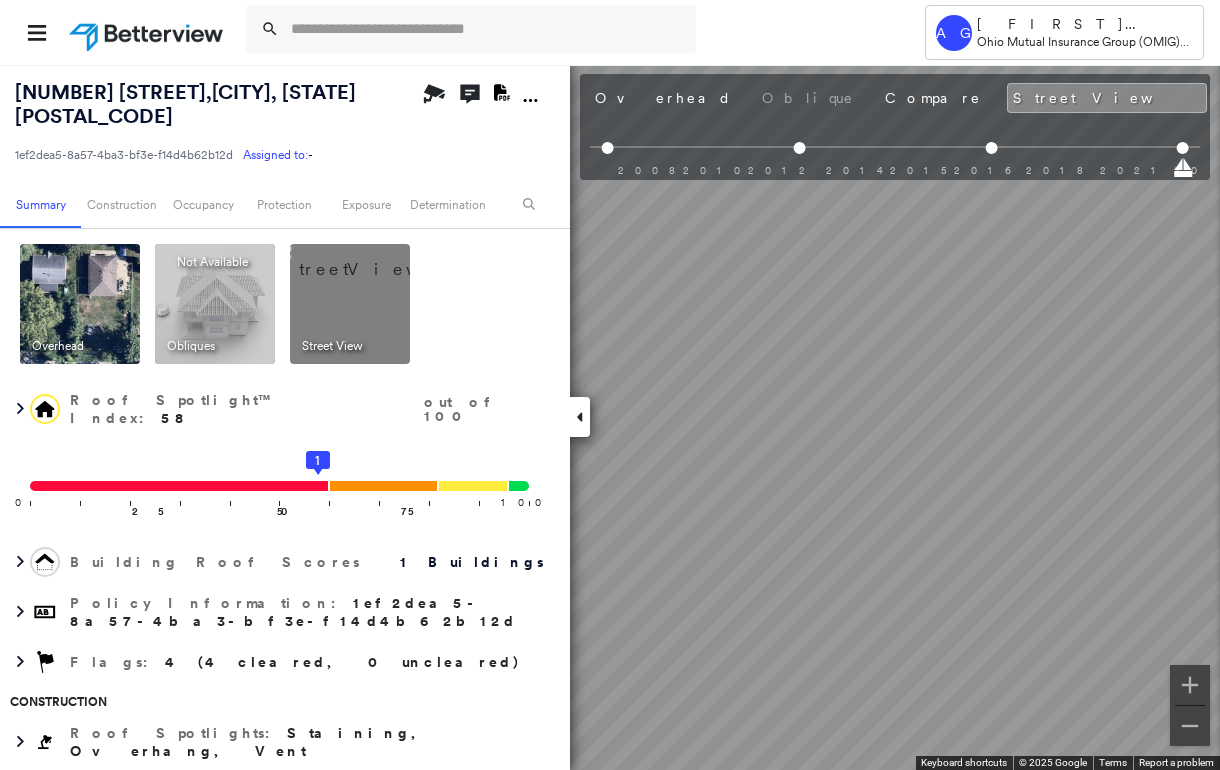 click at bounding box center (80, 304) 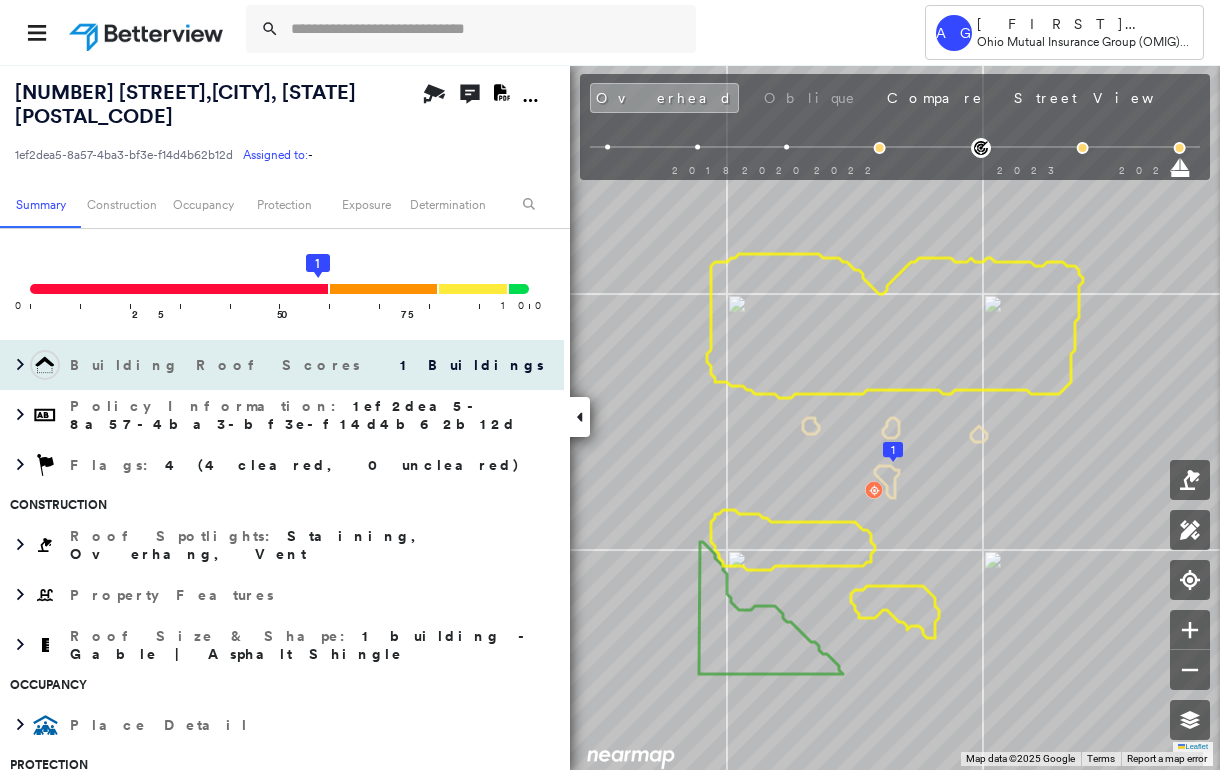scroll, scrollTop: 266, scrollLeft: 0, axis: vertical 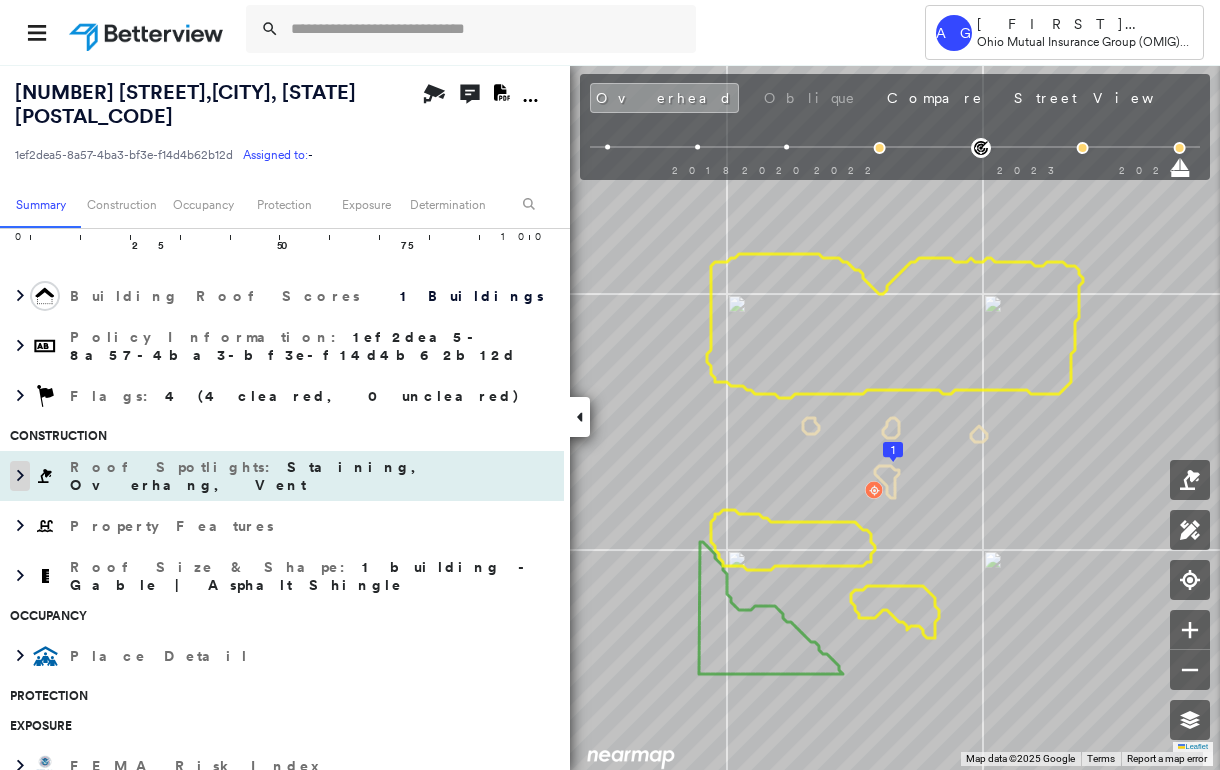 click 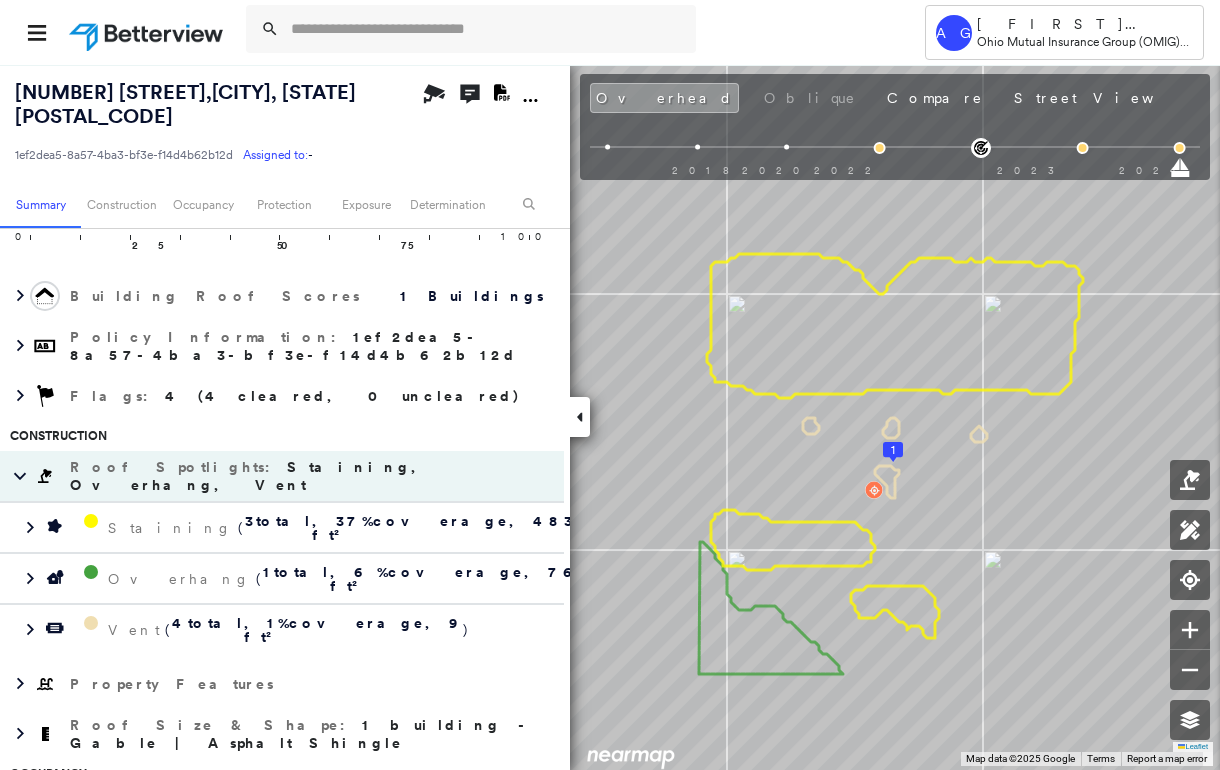 scroll, scrollTop: 400, scrollLeft: 0, axis: vertical 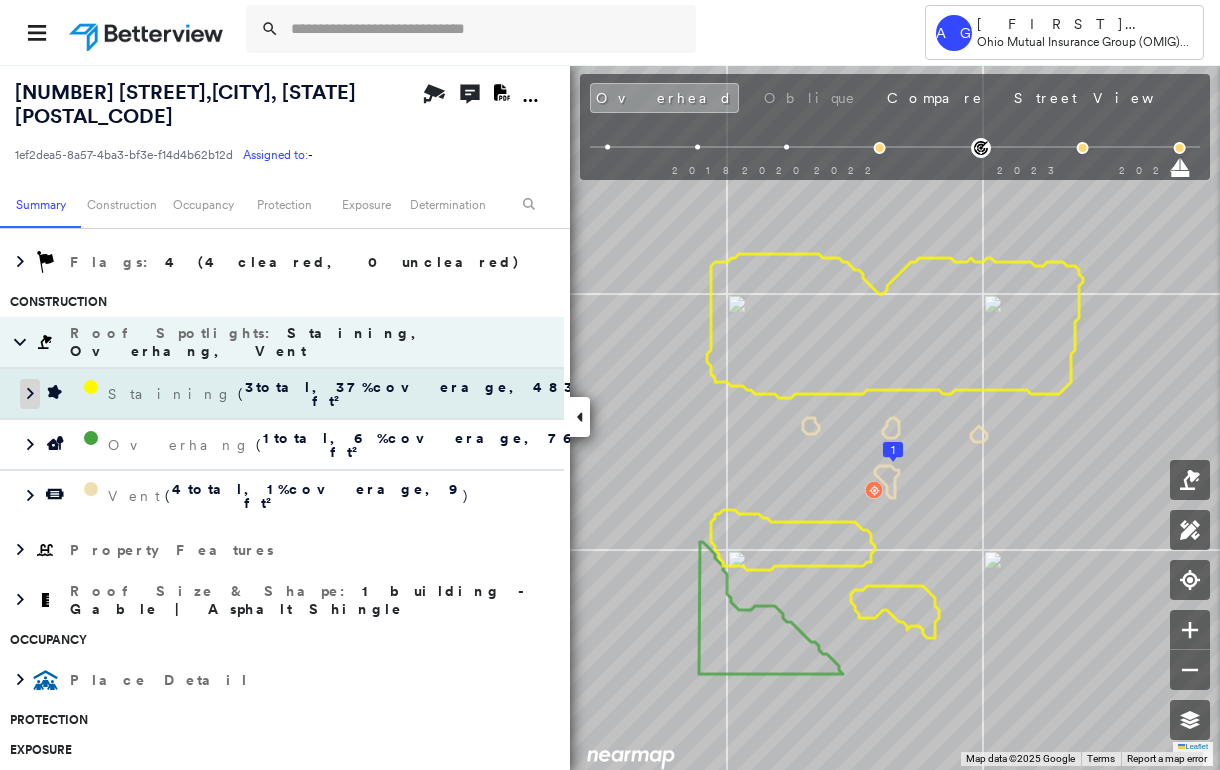 click at bounding box center (30, 394) 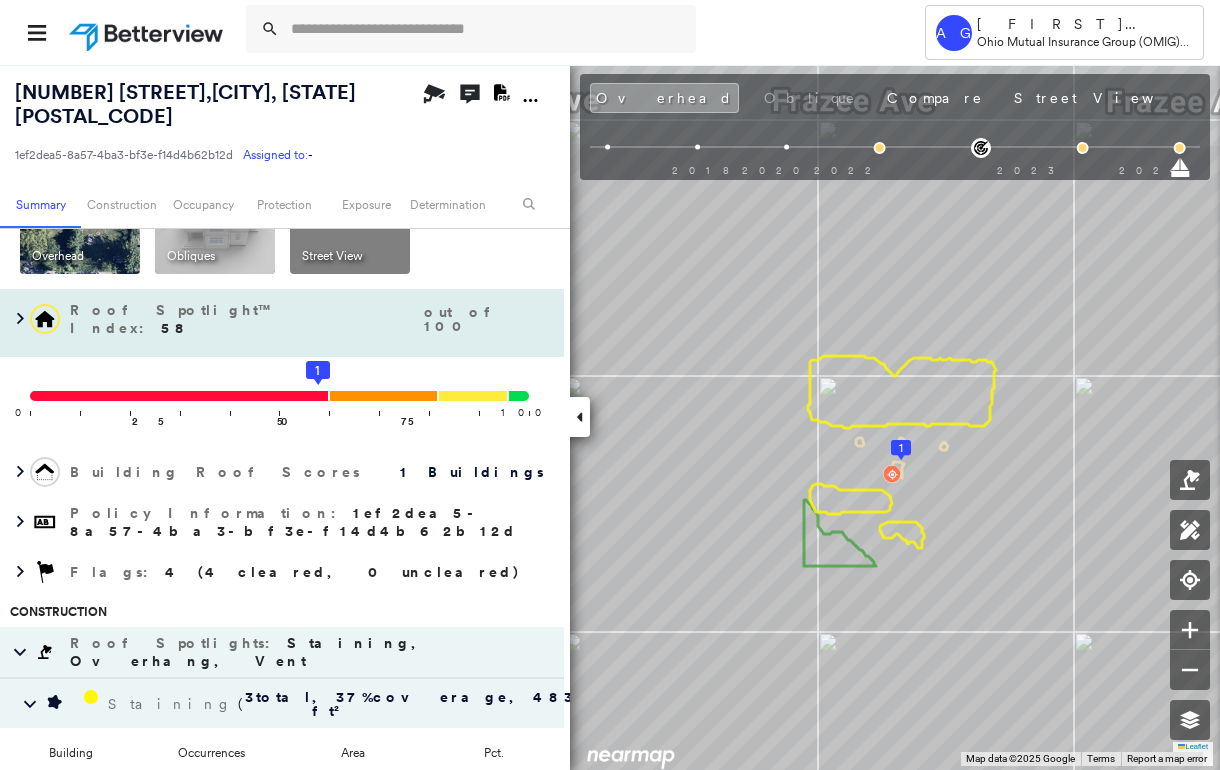 scroll, scrollTop: 0, scrollLeft: 0, axis: both 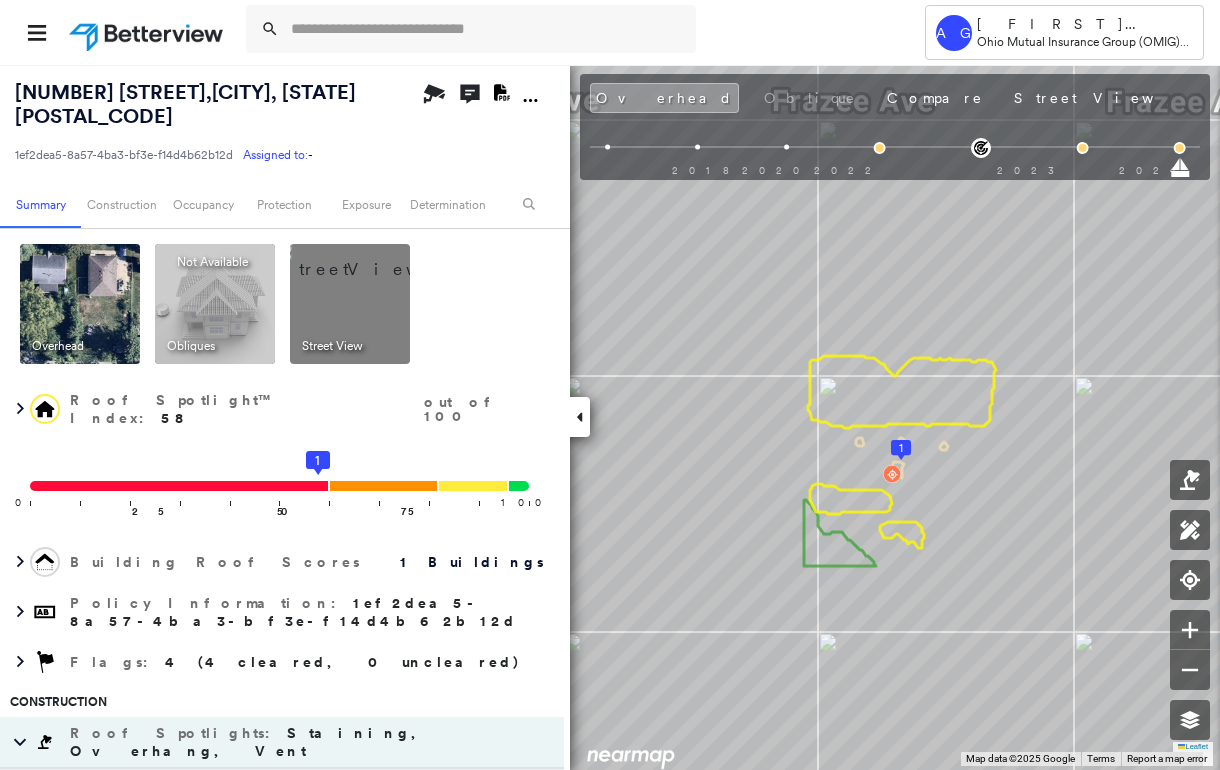 click at bounding box center [374, 259] 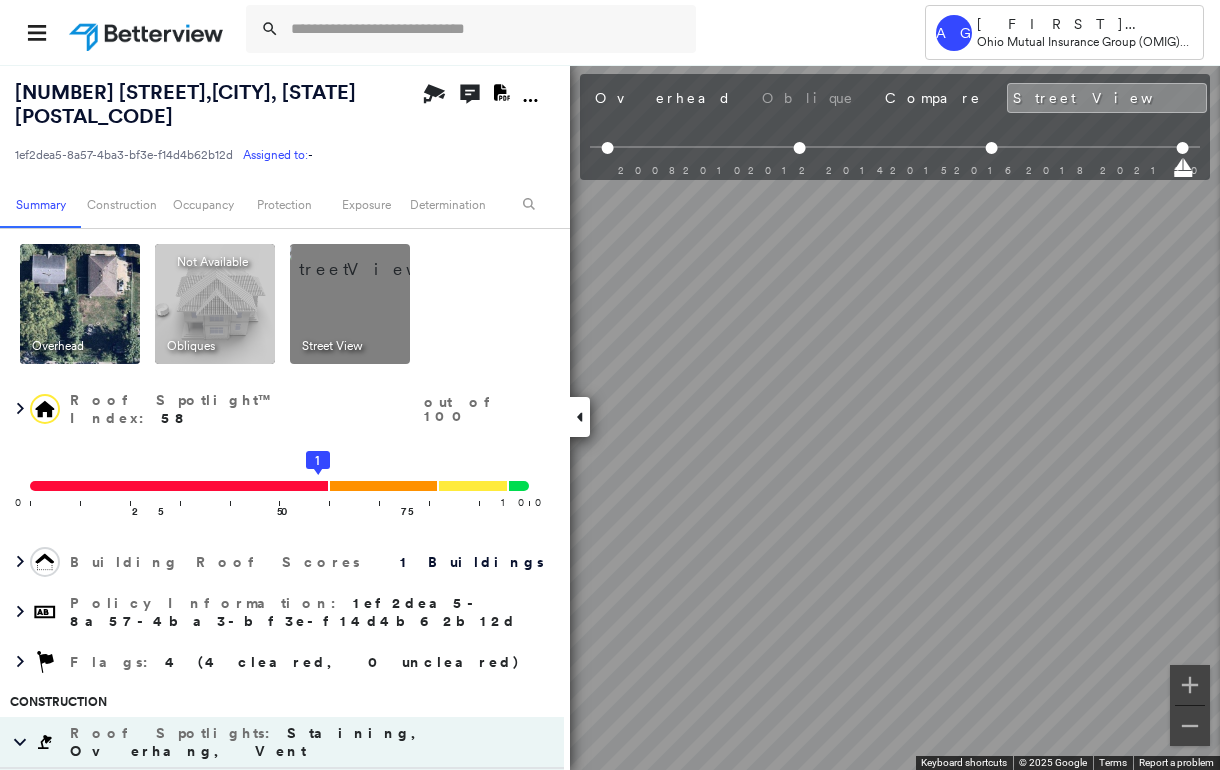 scroll, scrollTop: 0, scrollLeft: 41, axis: horizontal 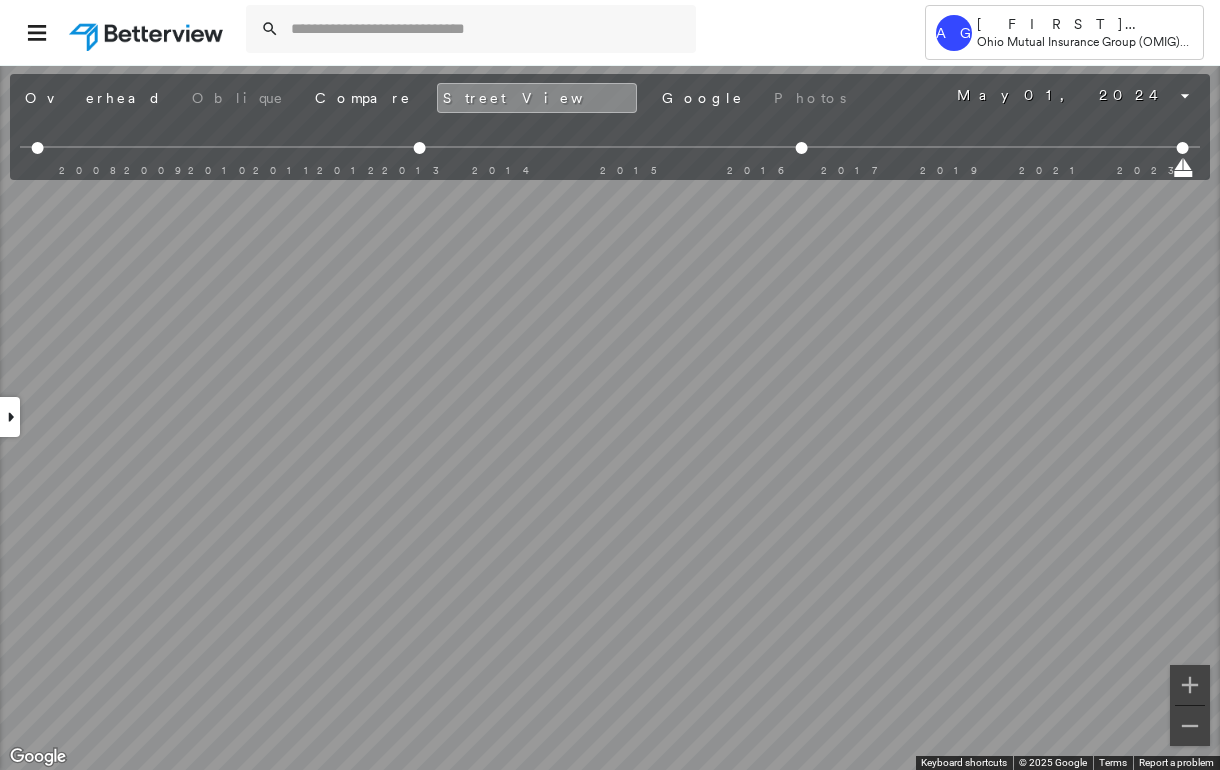 click 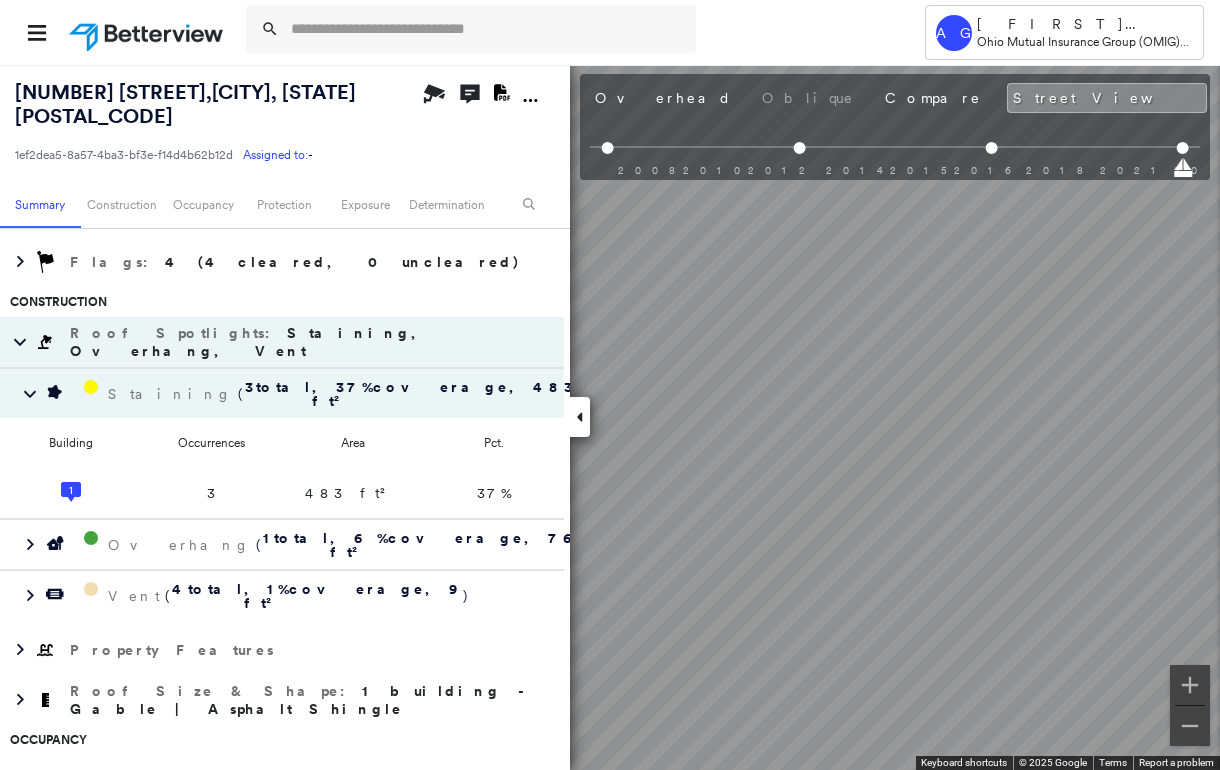 scroll, scrollTop: 266, scrollLeft: 0, axis: vertical 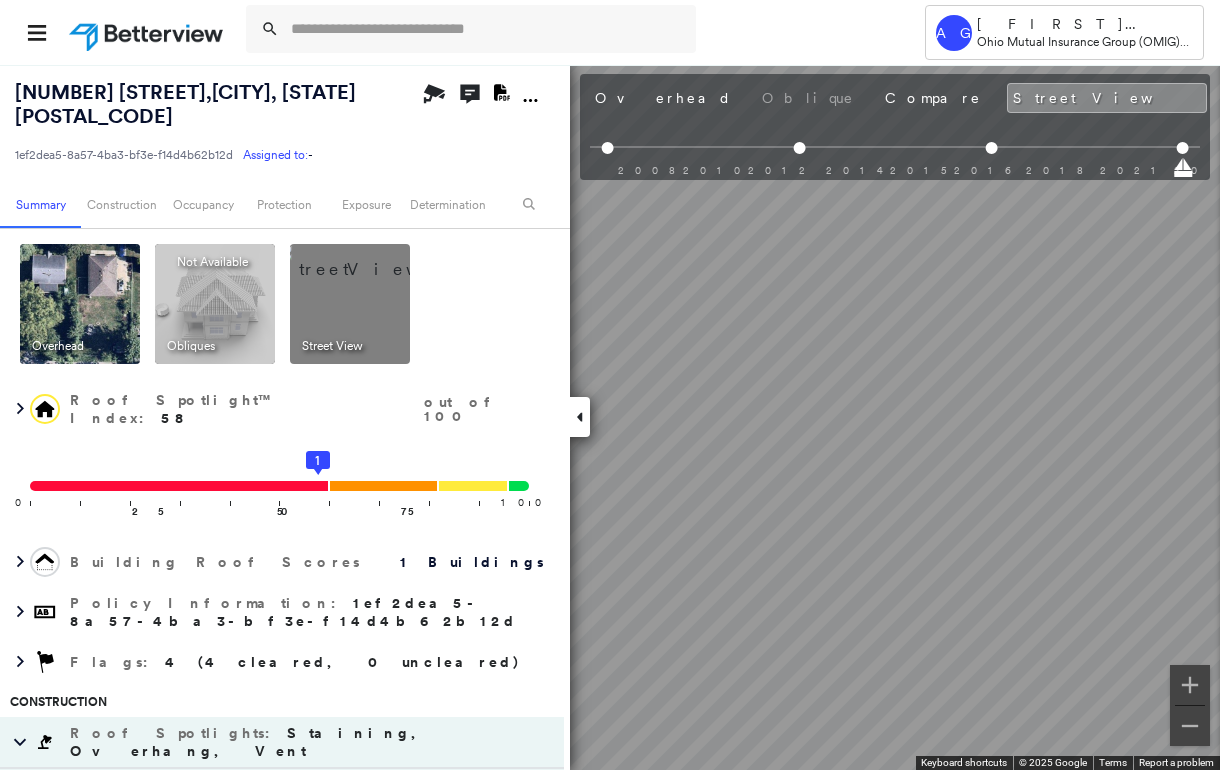 click at bounding box center (80, 304) 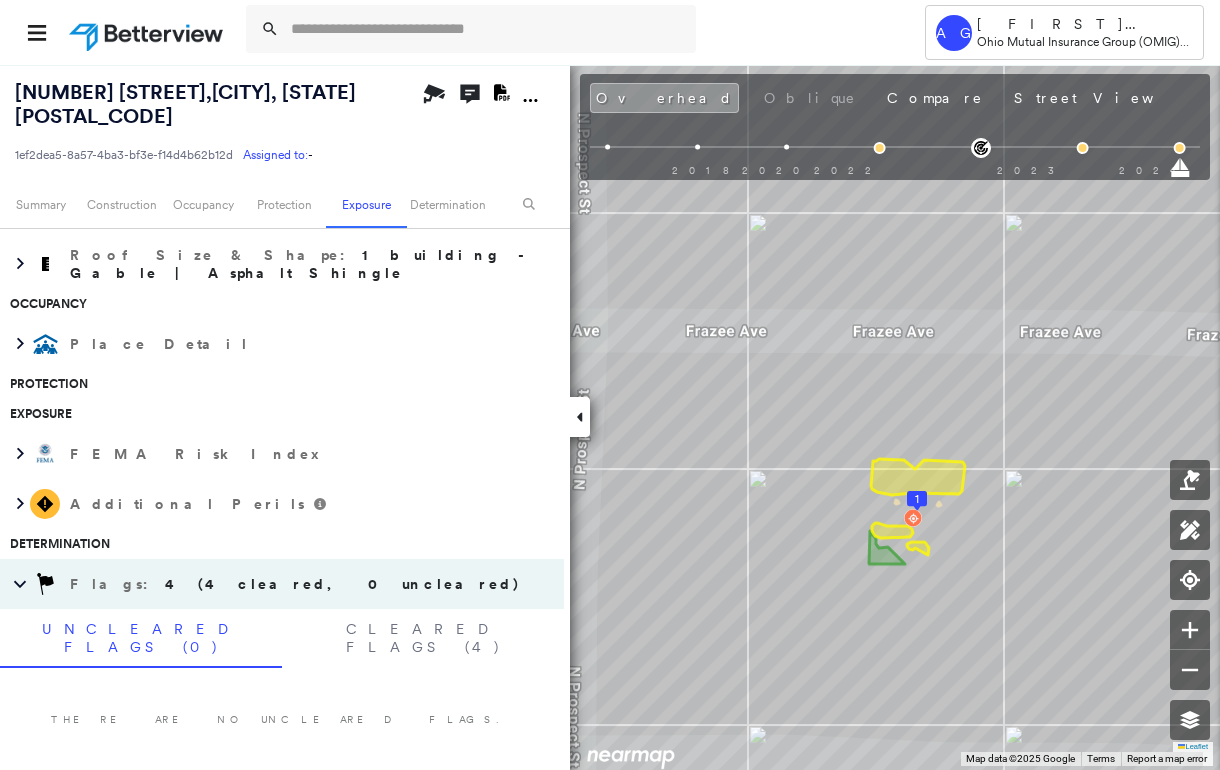 scroll, scrollTop: 594, scrollLeft: 0, axis: vertical 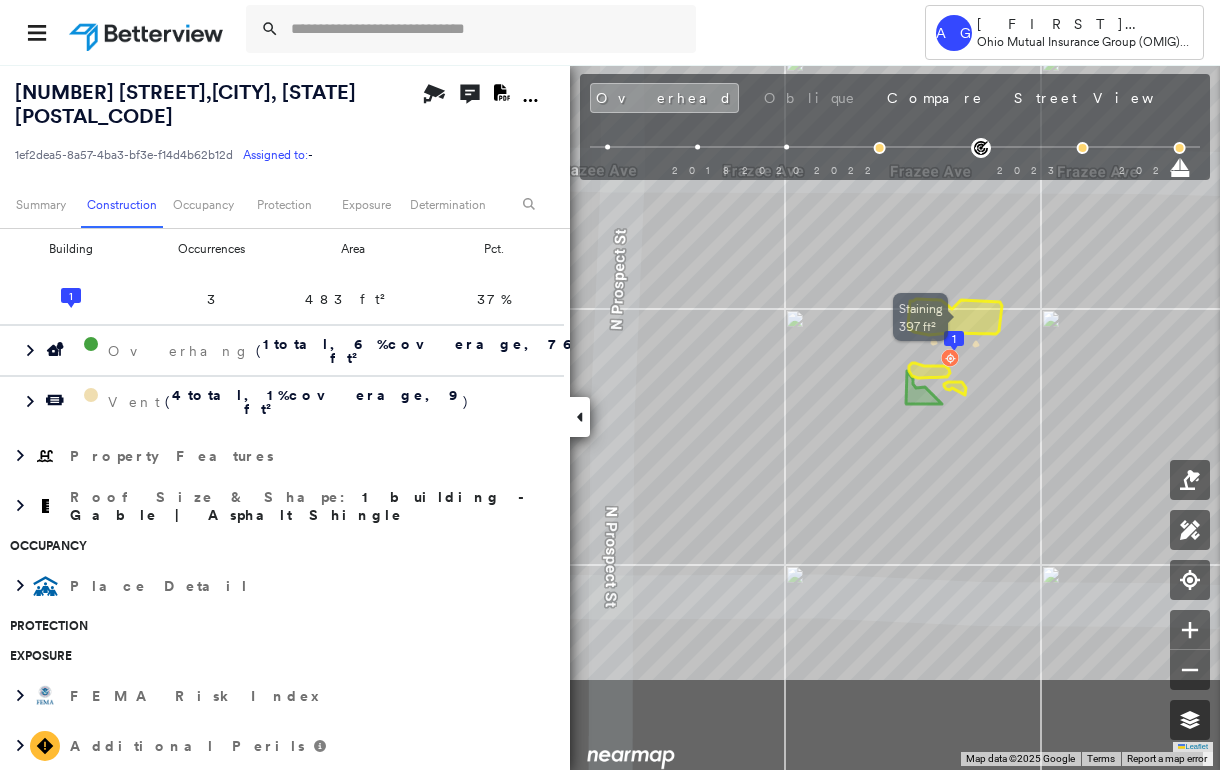 drag, startPoint x: 942, startPoint y: 473, endPoint x: 967, endPoint y: 332, distance: 143.19916 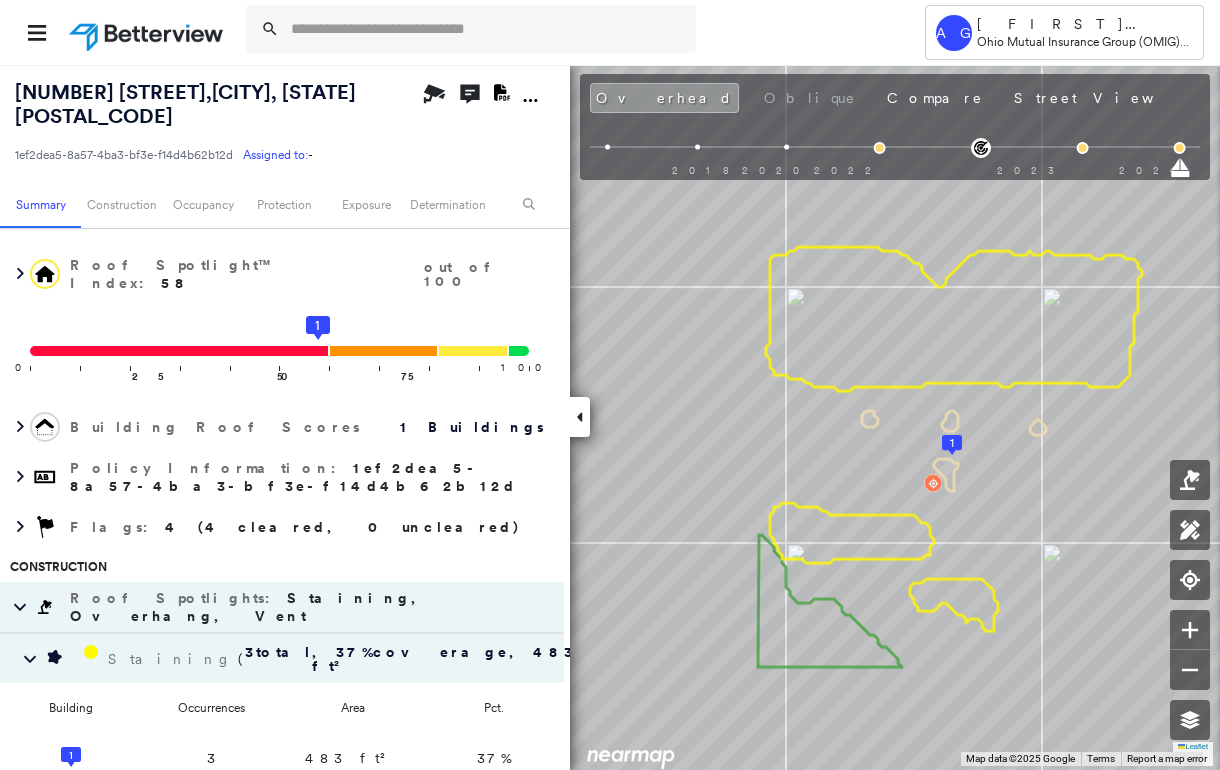 scroll, scrollTop: 146, scrollLeft: 0, axis: vertical 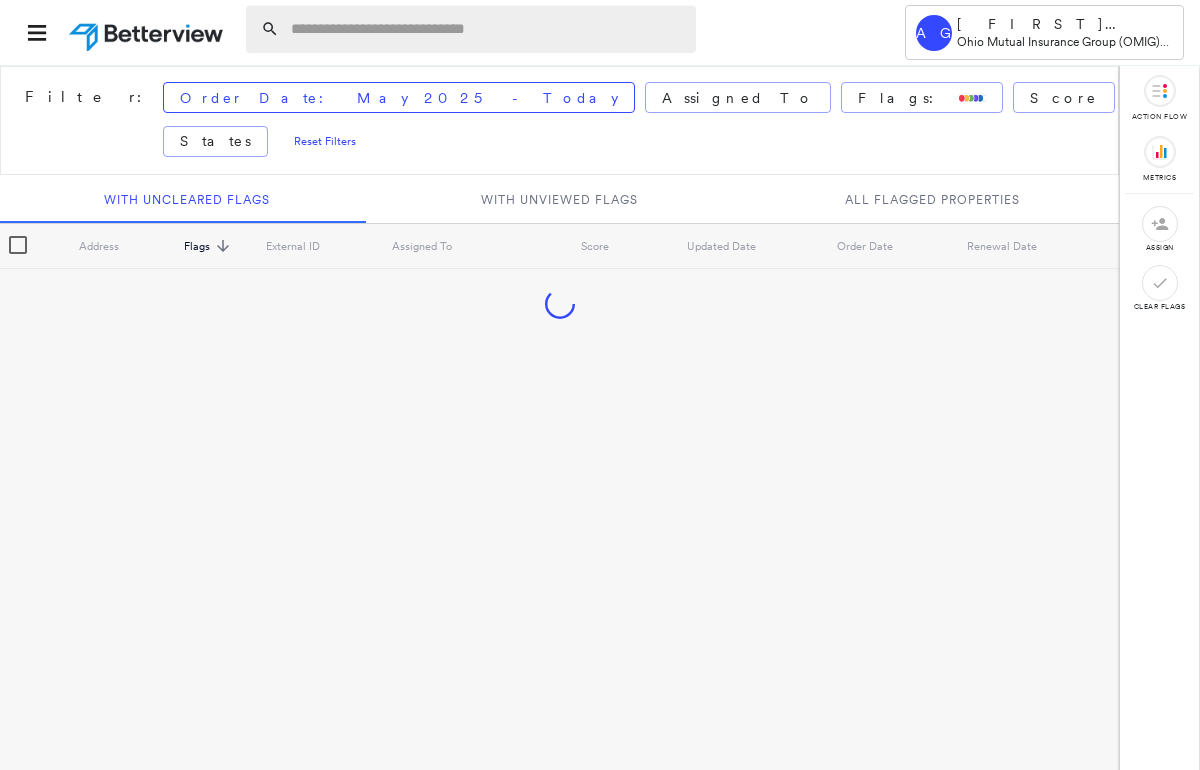 click at bounding box center (487, 29) 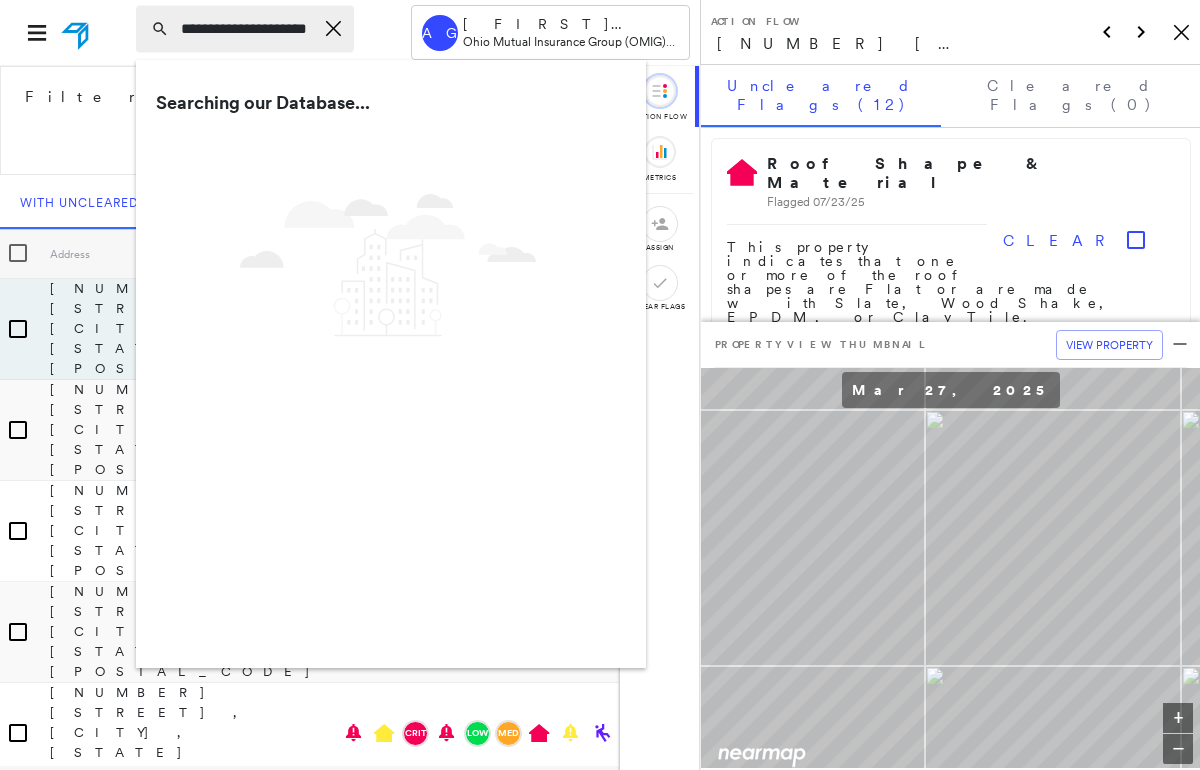 scroll, scrollTop: 0, scrollLeft: 4, axis: horizontal 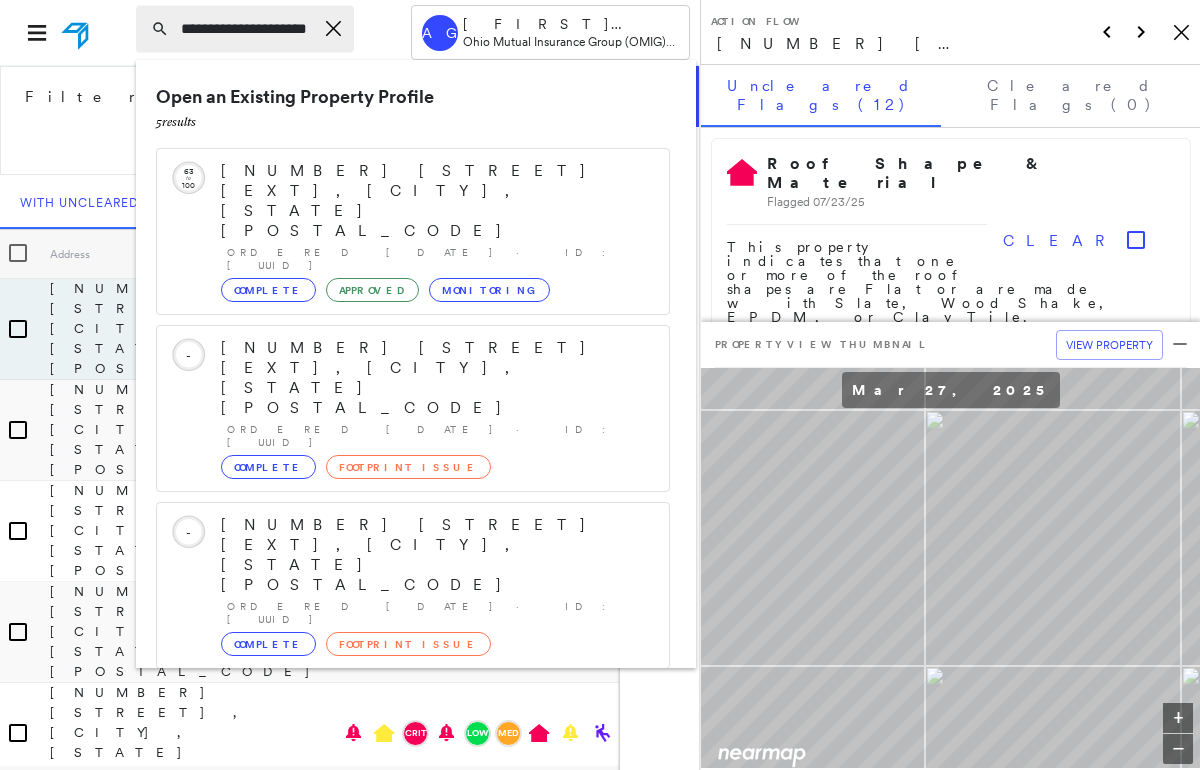 type on "**********" 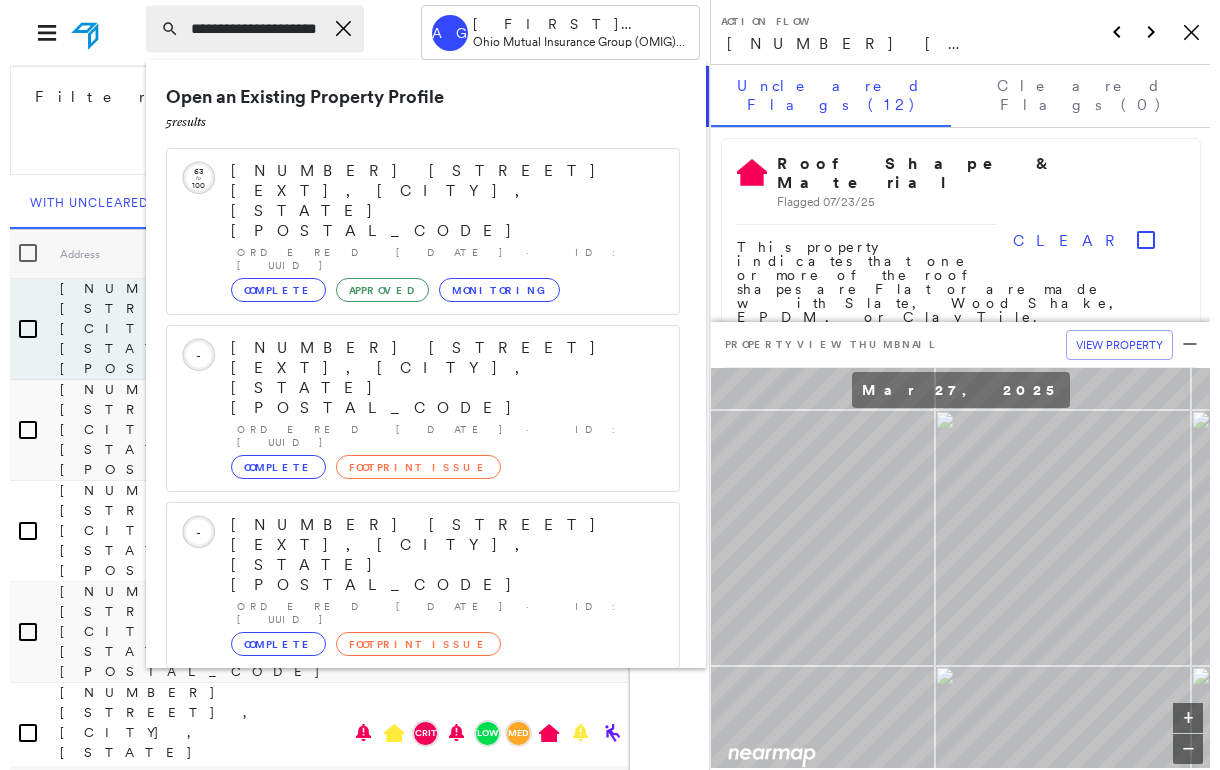 scroll, scrollTop: 0, scrollLeft: 0, axis: both 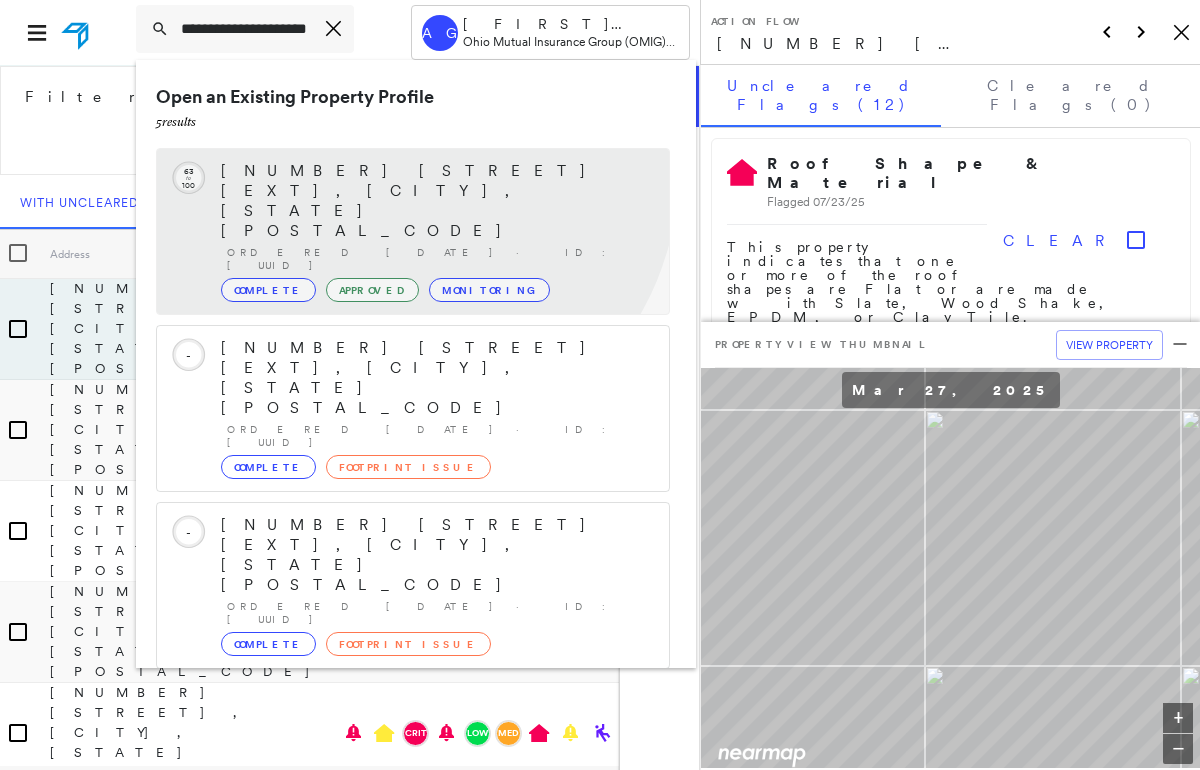 click on "[NUMBER] [STREET] [EXT], [CITY], [STATE] [POSTAL_CODE]" at bounding box center (435, 201) 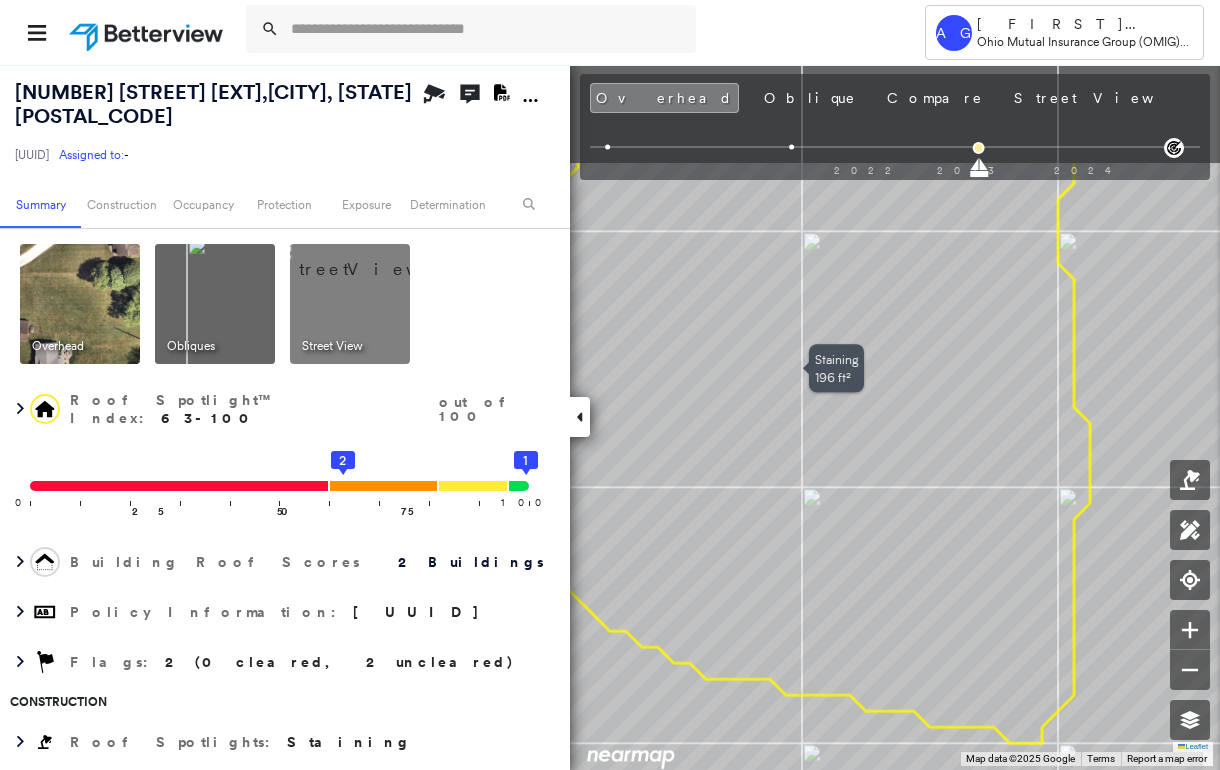 drag, startPoint x: 738, startPoint y: 484, endPoint x: 910, endPoint y: 634, distance: 228.2192 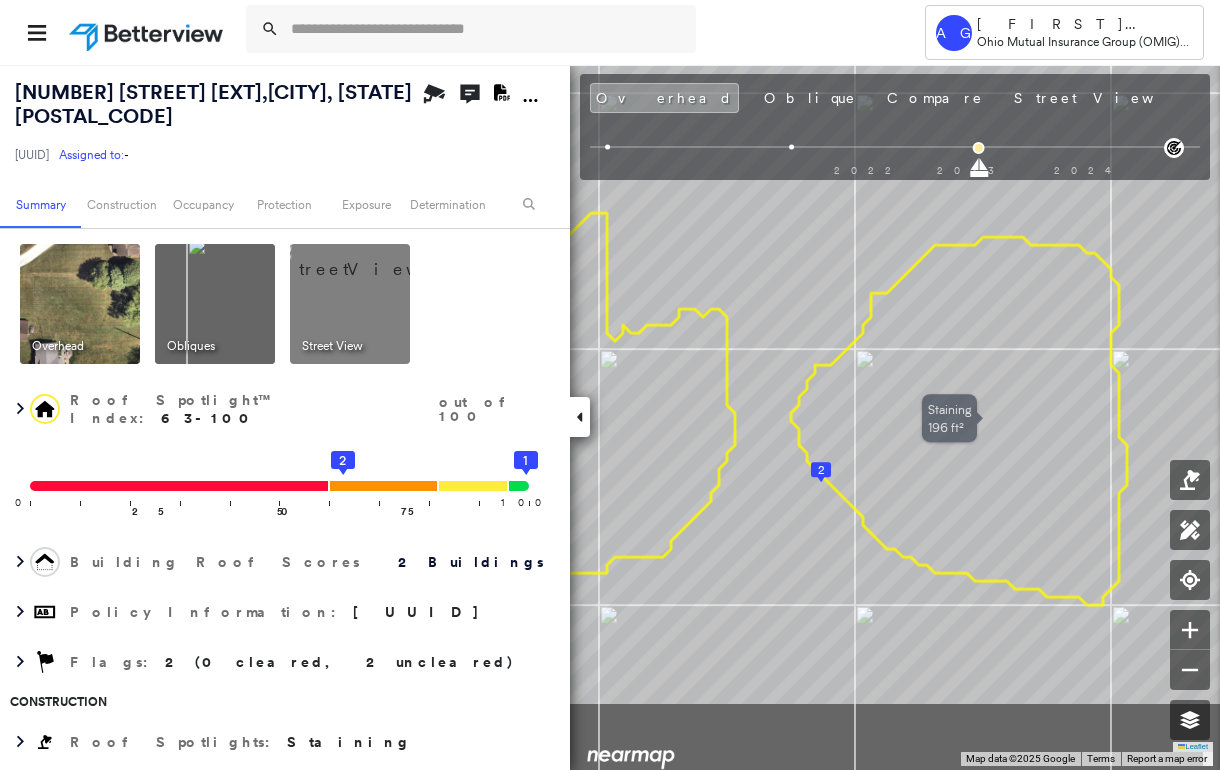 drag, startPoint x: 820, startPoint y: 554, endPoint x: 847, endPoint y: 419, distance: 137.67352 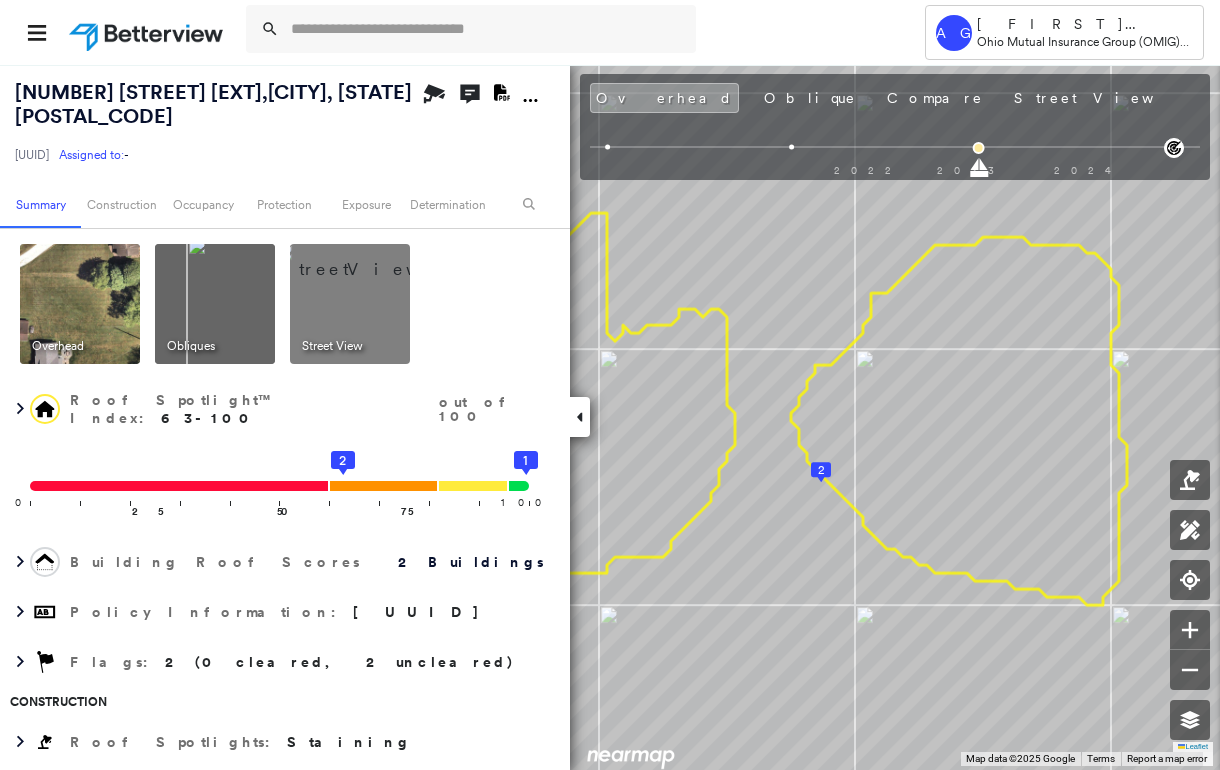drag, startPoint x: 356, startPoint y: 305, endPoint x: 366, endPoint y: 328, distance: 25.079872 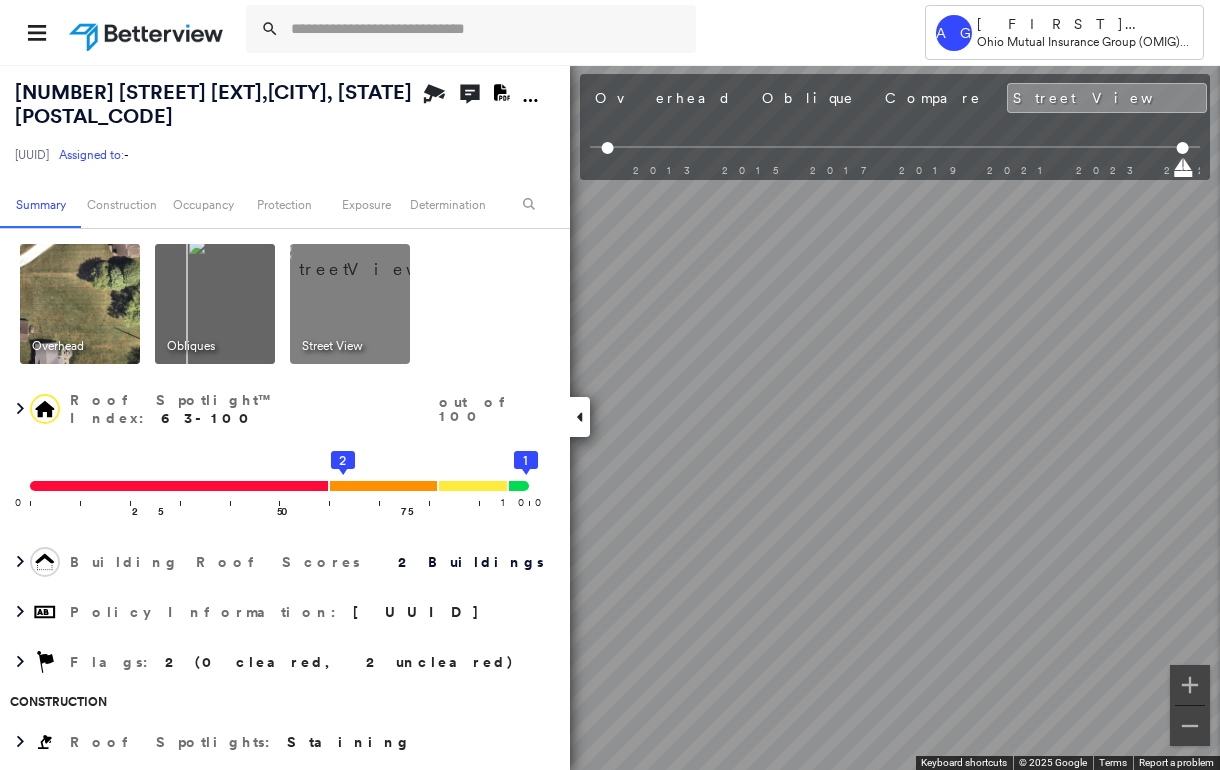 click 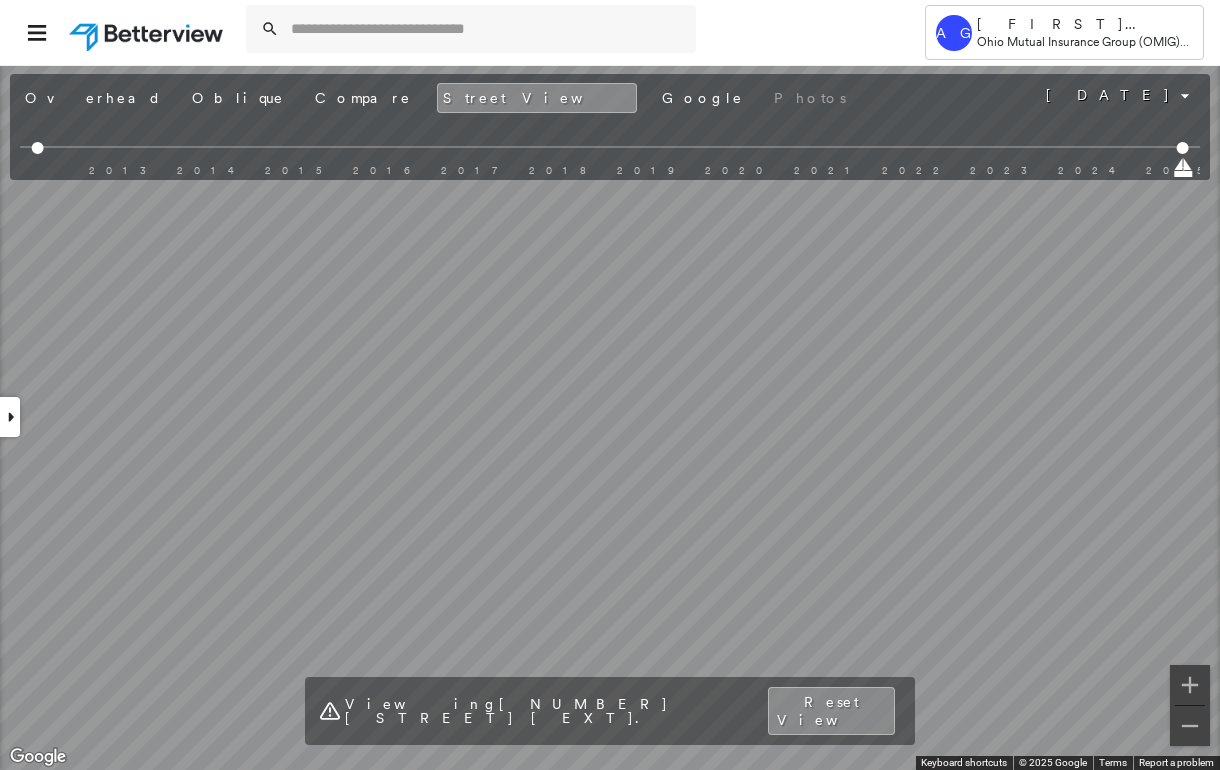click 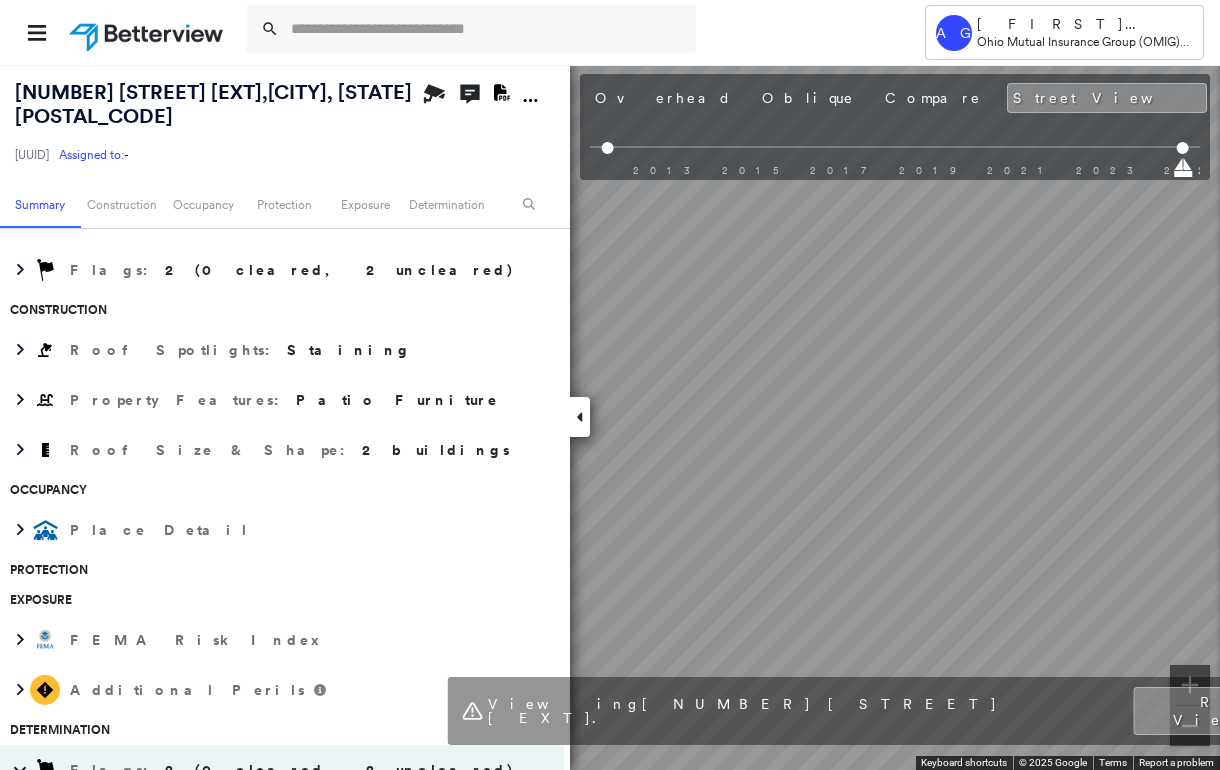 scroll, scrollTop: 400, scrollLeft: 0, axis: vertical 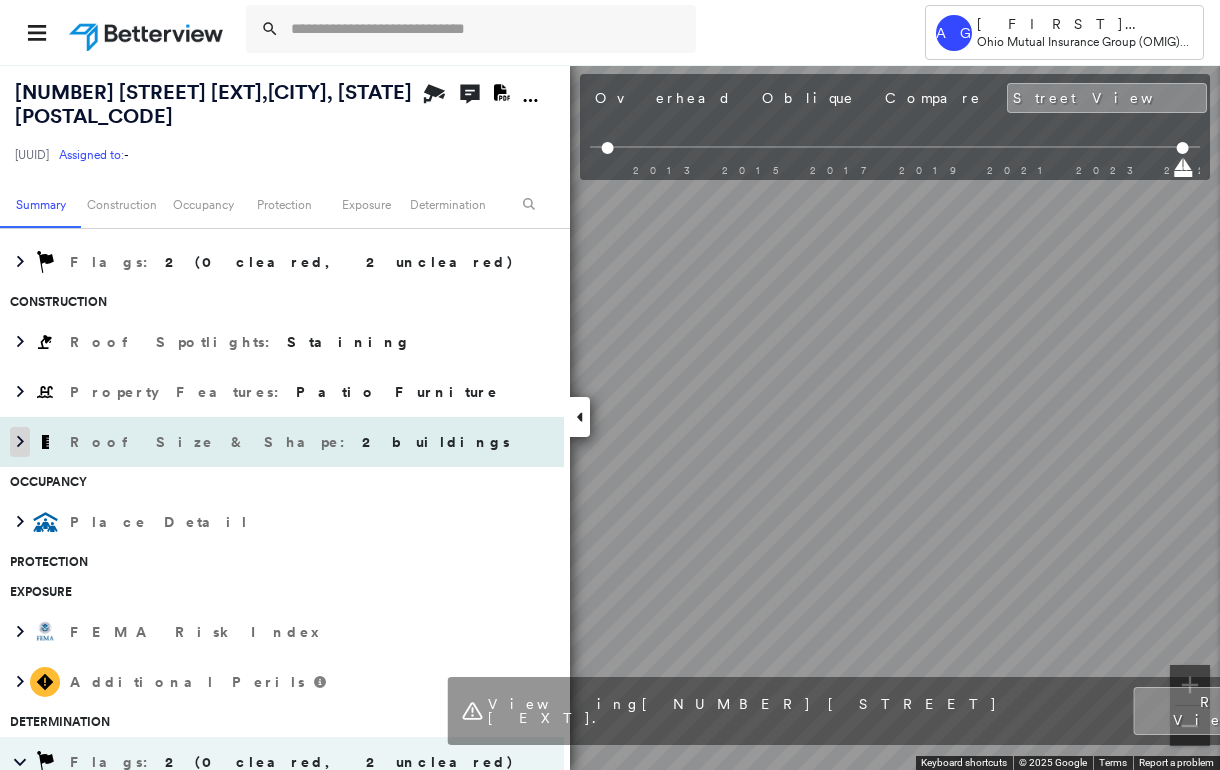 click at bounding box center (20, 442) 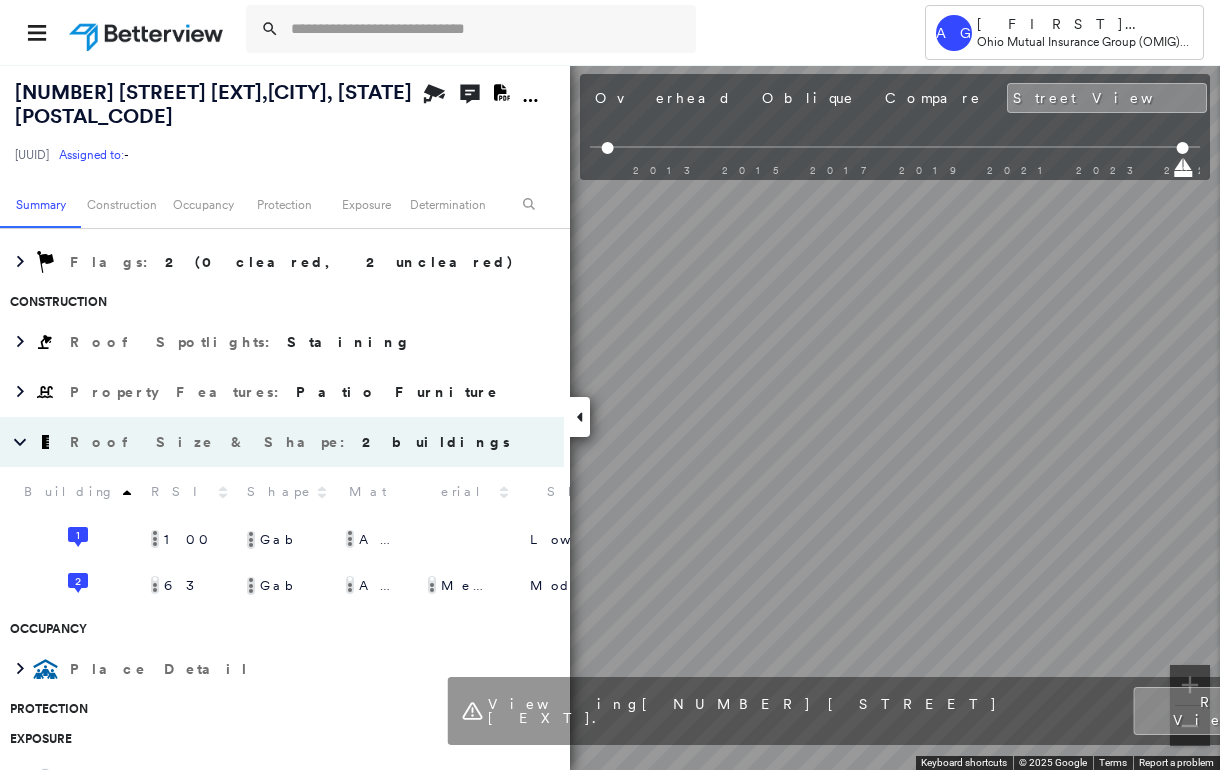 scroll, scrollTop: 0, scrollLeft: 0, axis: both 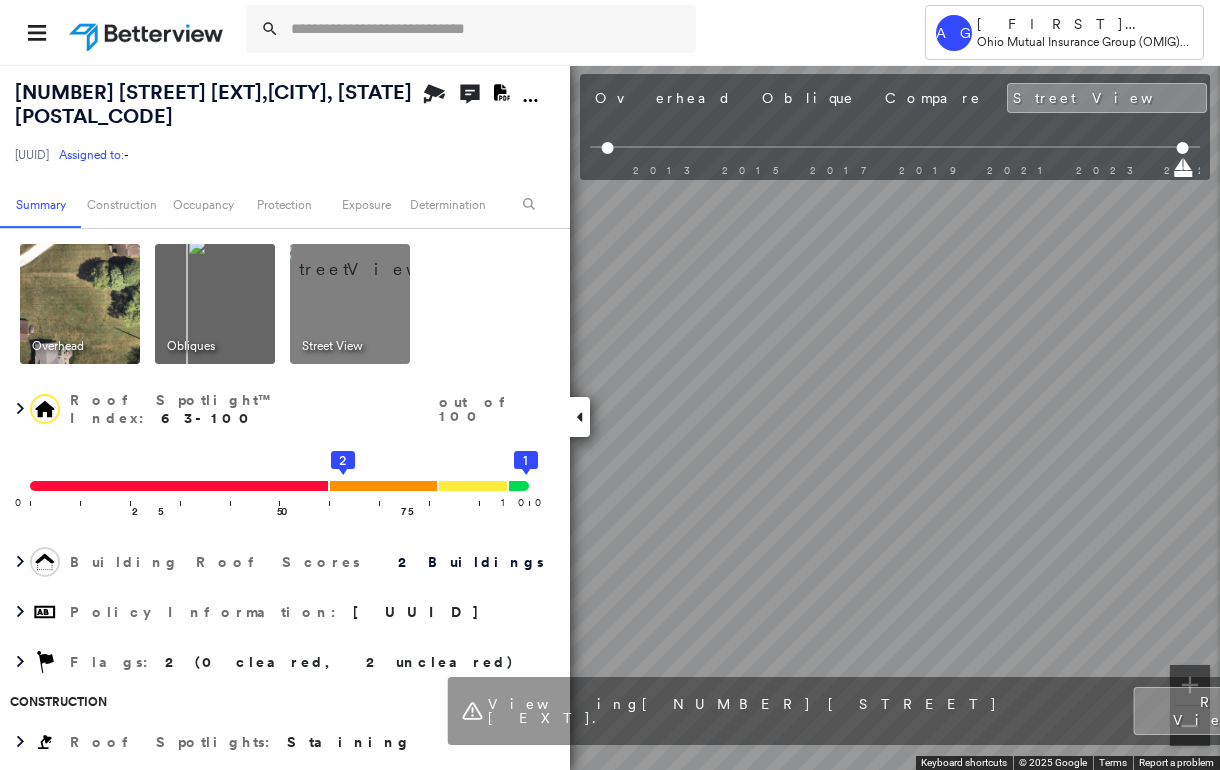 click at bounding box center (80, 304) 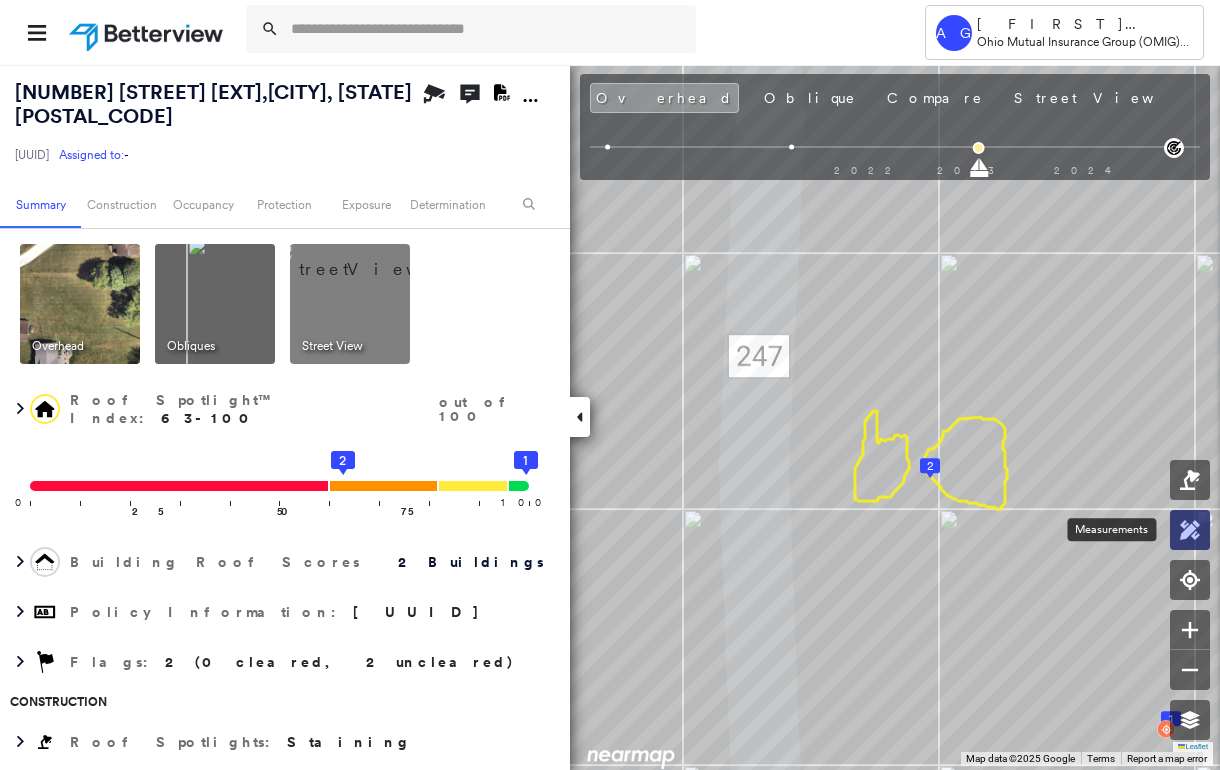 click 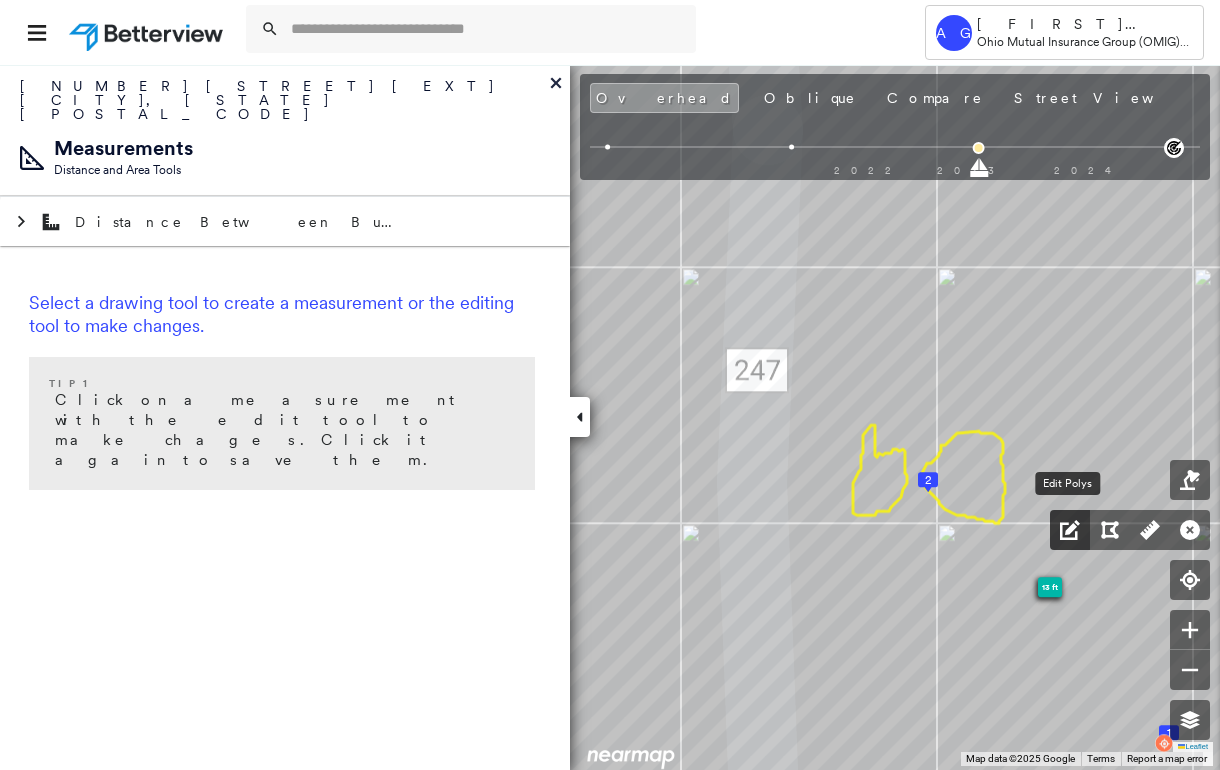 click 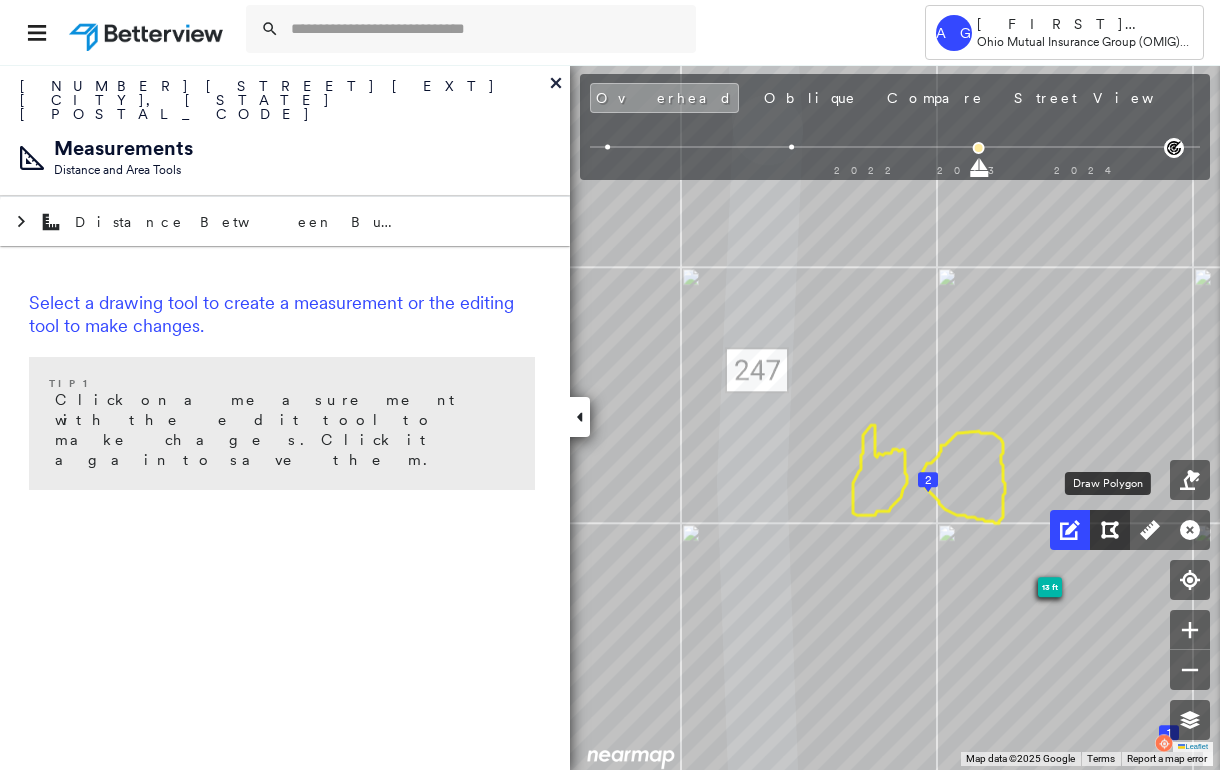 click 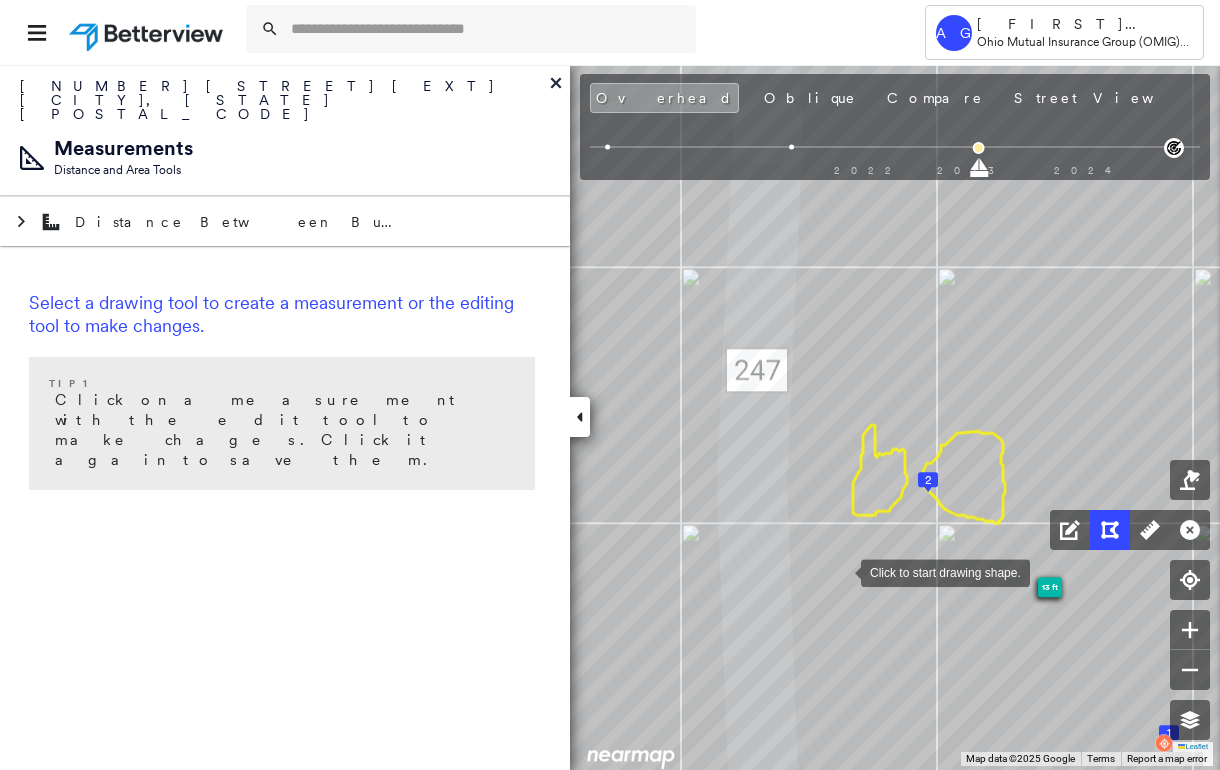 click at bounding box center [841, 571] 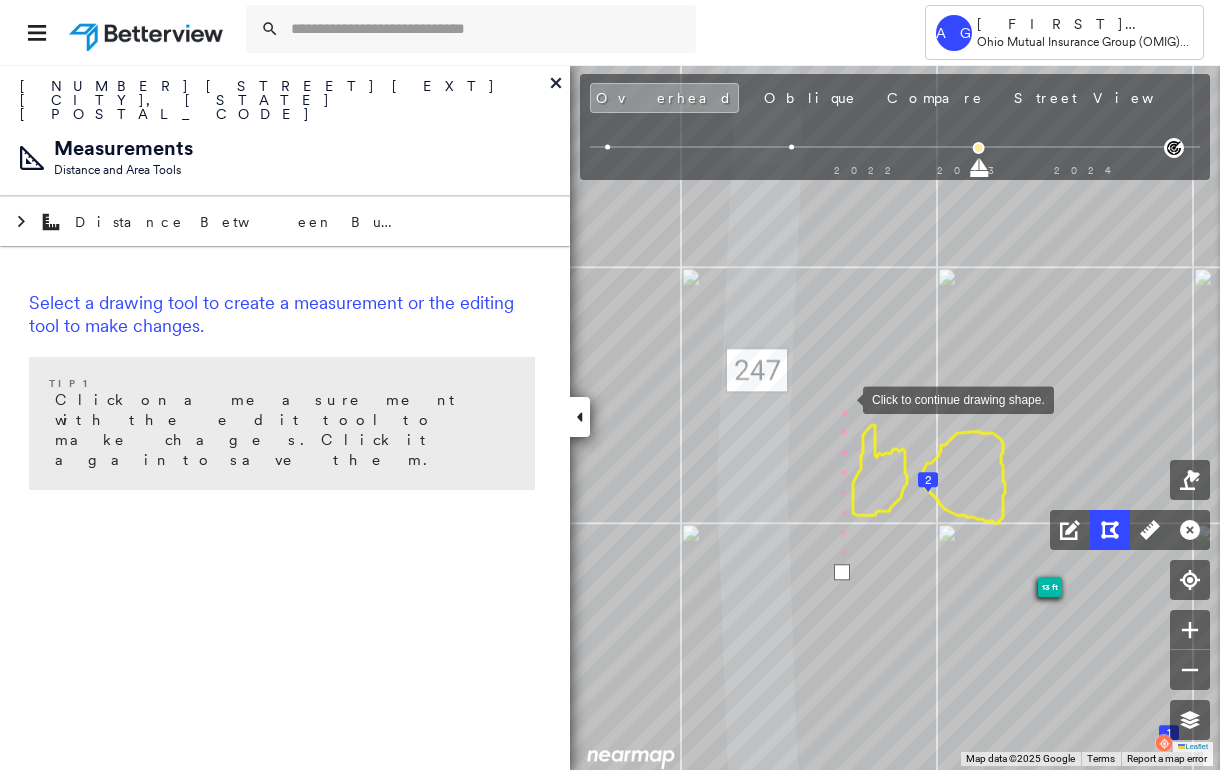 click at bounding box center (843, 398) 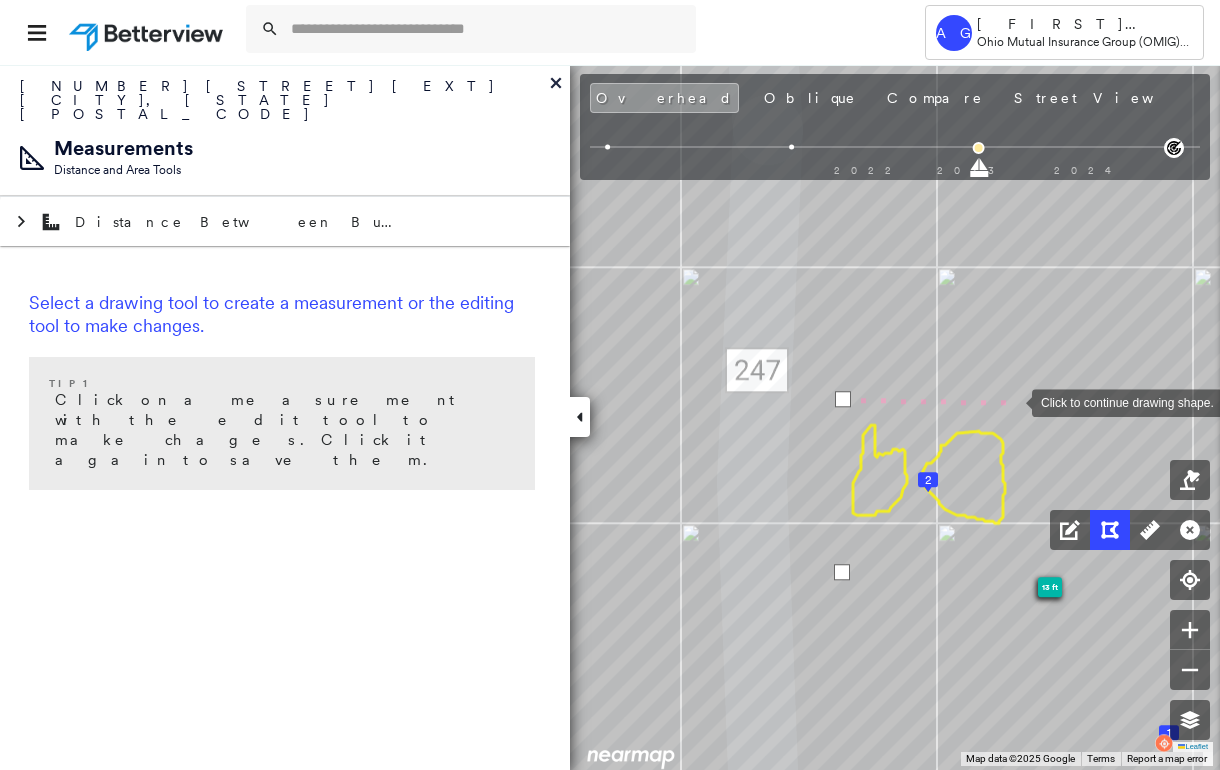 click at bounding box center [1012, 401] 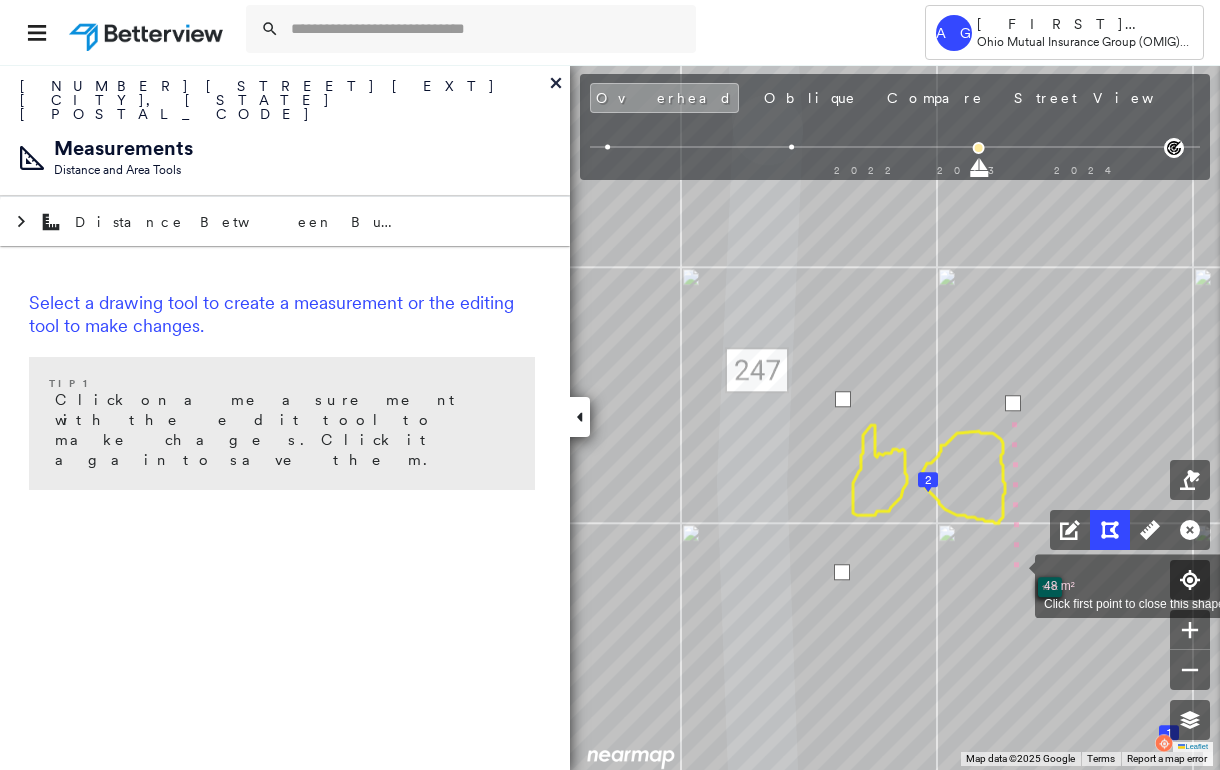 click at bounding box center (1015, 575) 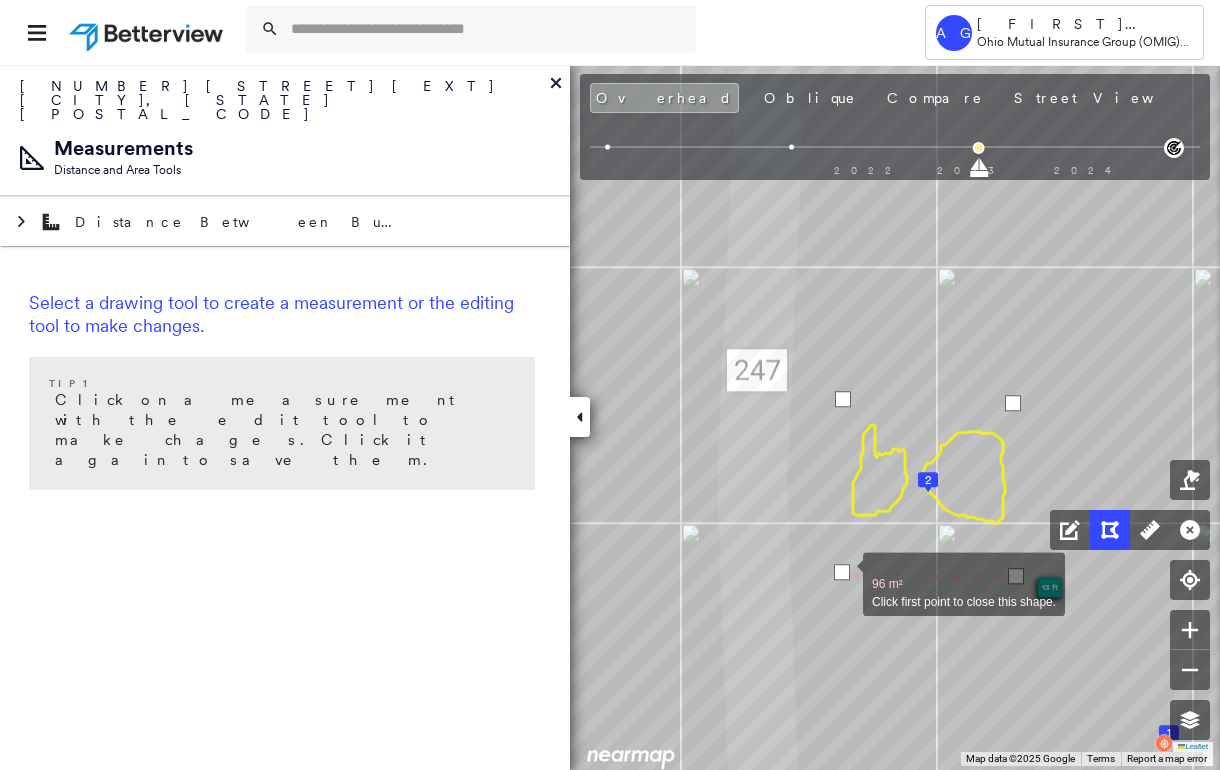 click at bounding box center (842, 572) 